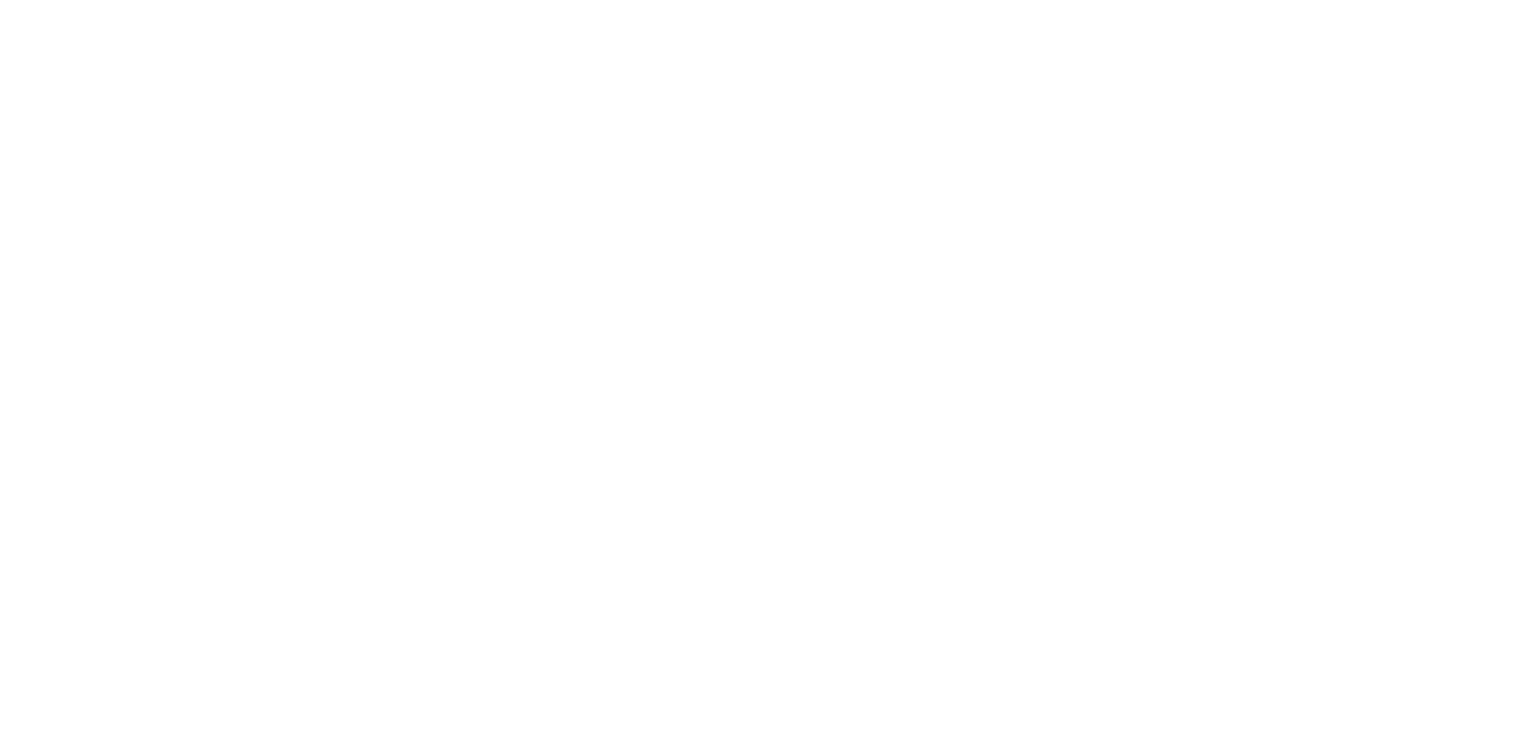 scroll, scrollTop: 0, scrollLeft: 0, axis: both 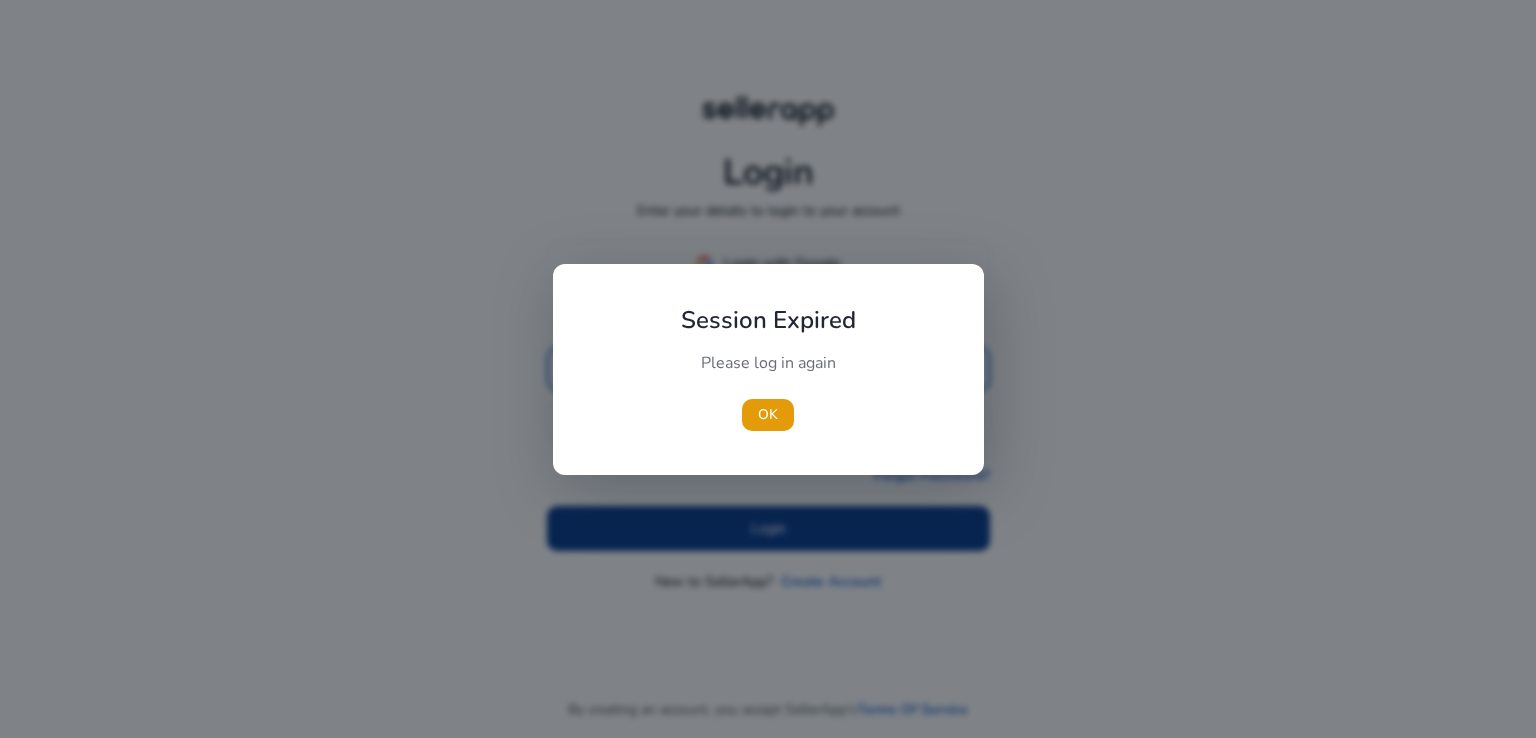 type on "**********" 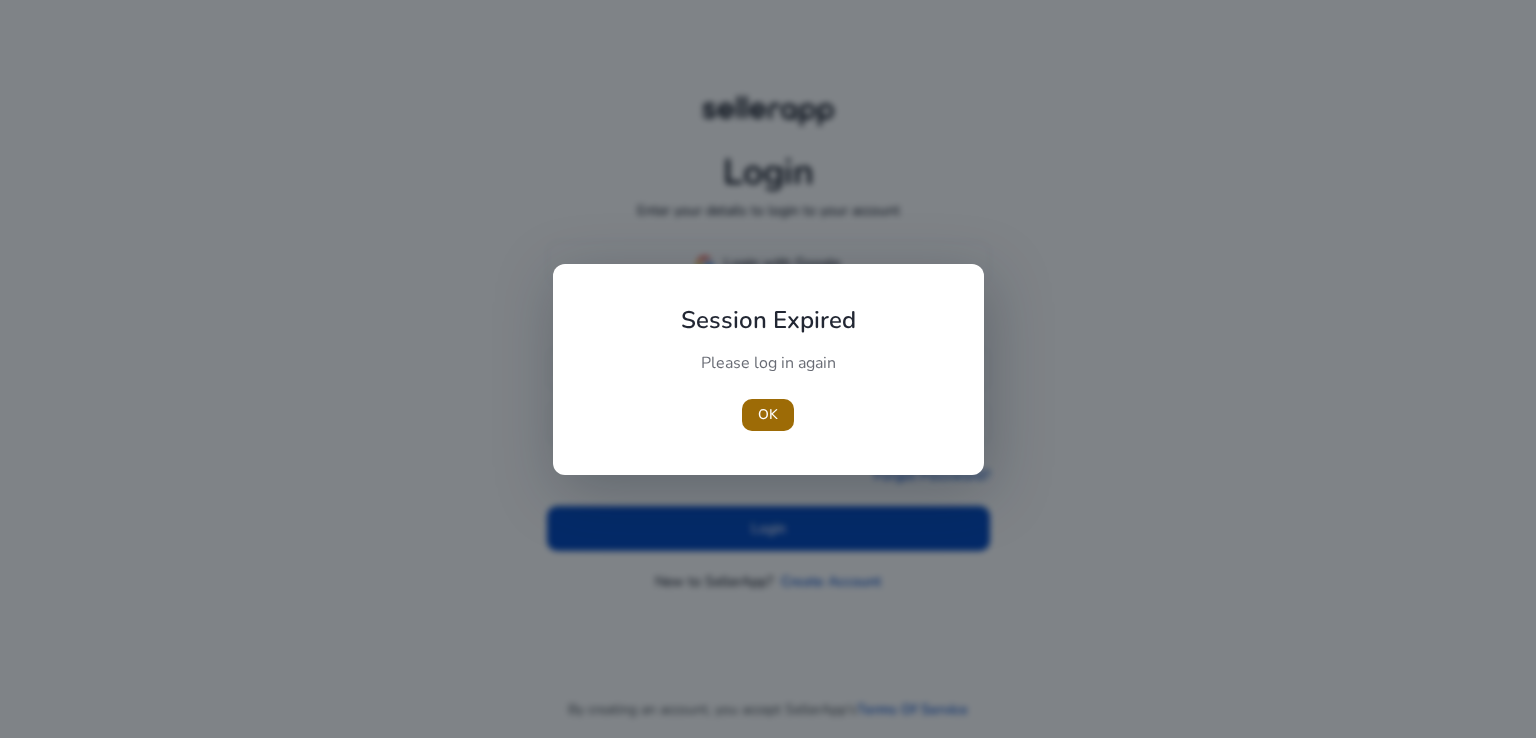 click on "OK" at bounding box center (768, 414) 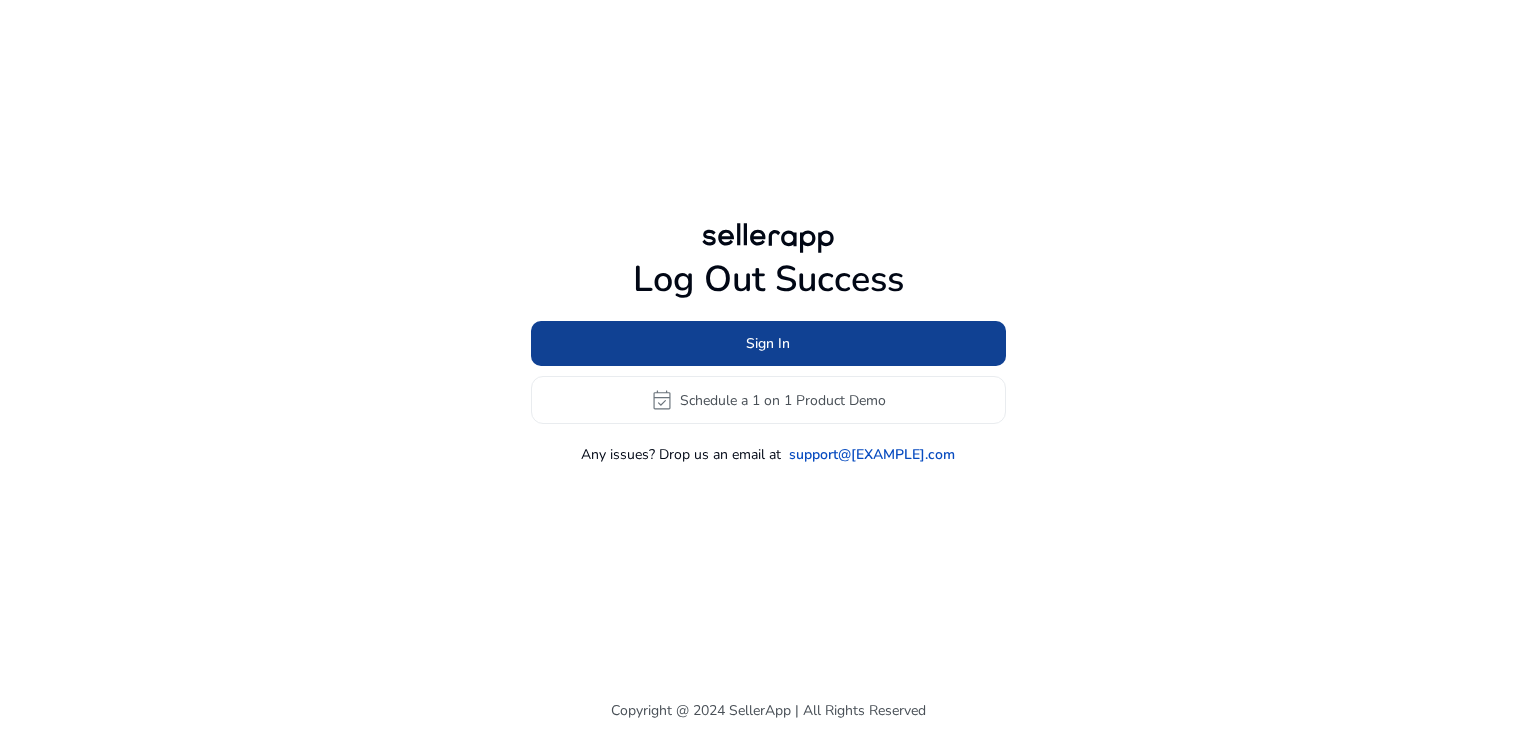 click on "Sign In" 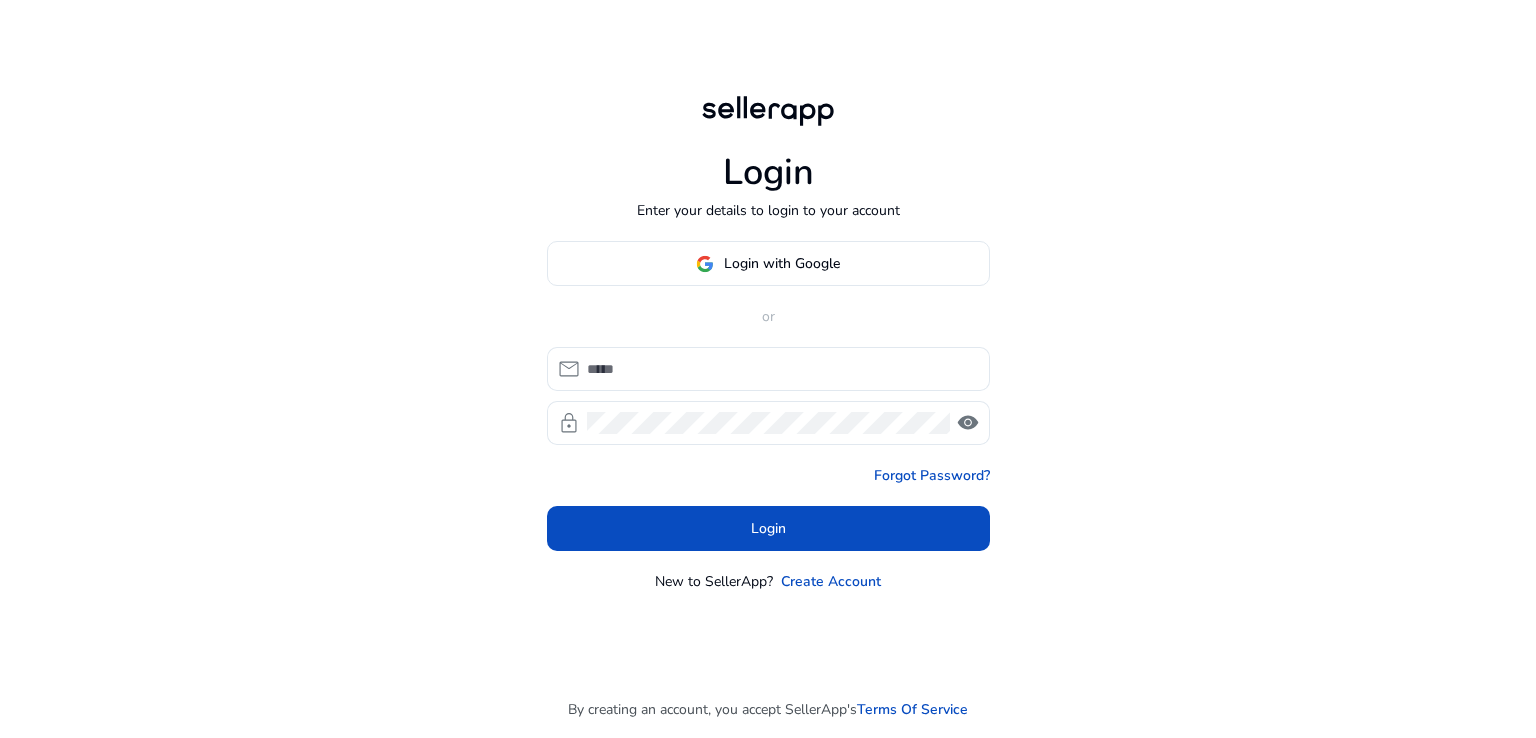 type on "**********" 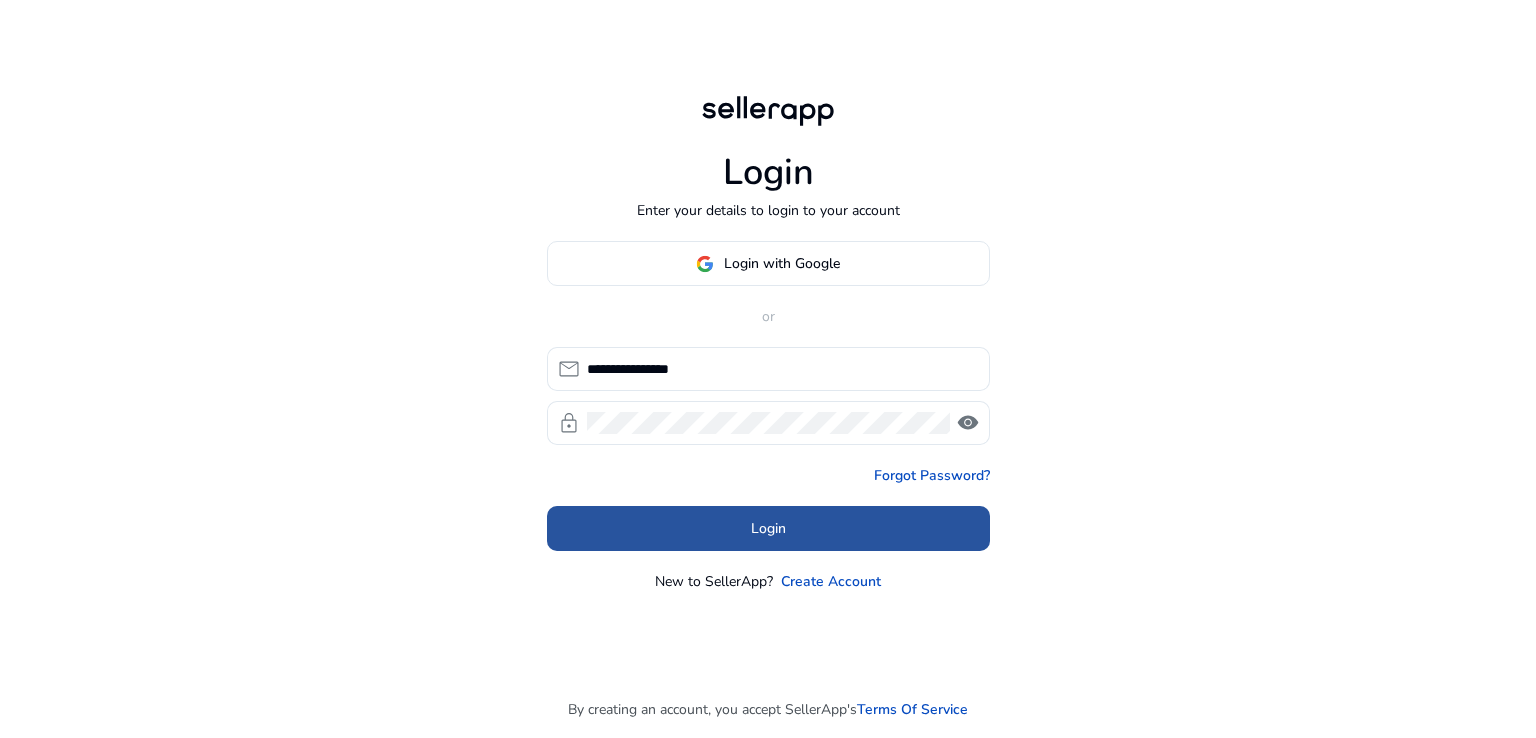 click on "Login" at bounding box center [768, 528] 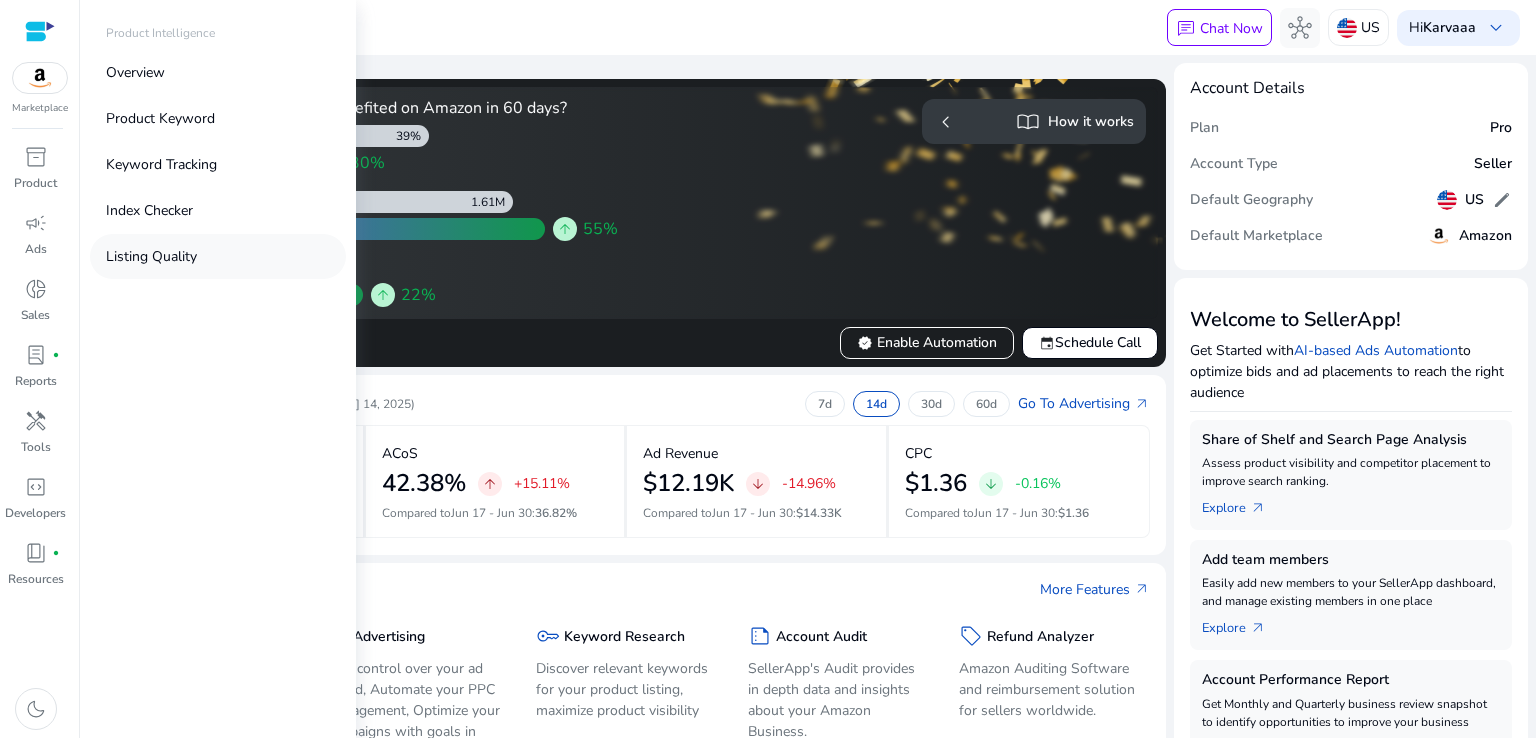 click on "Listing Quality" at bounding box center (151, 256) 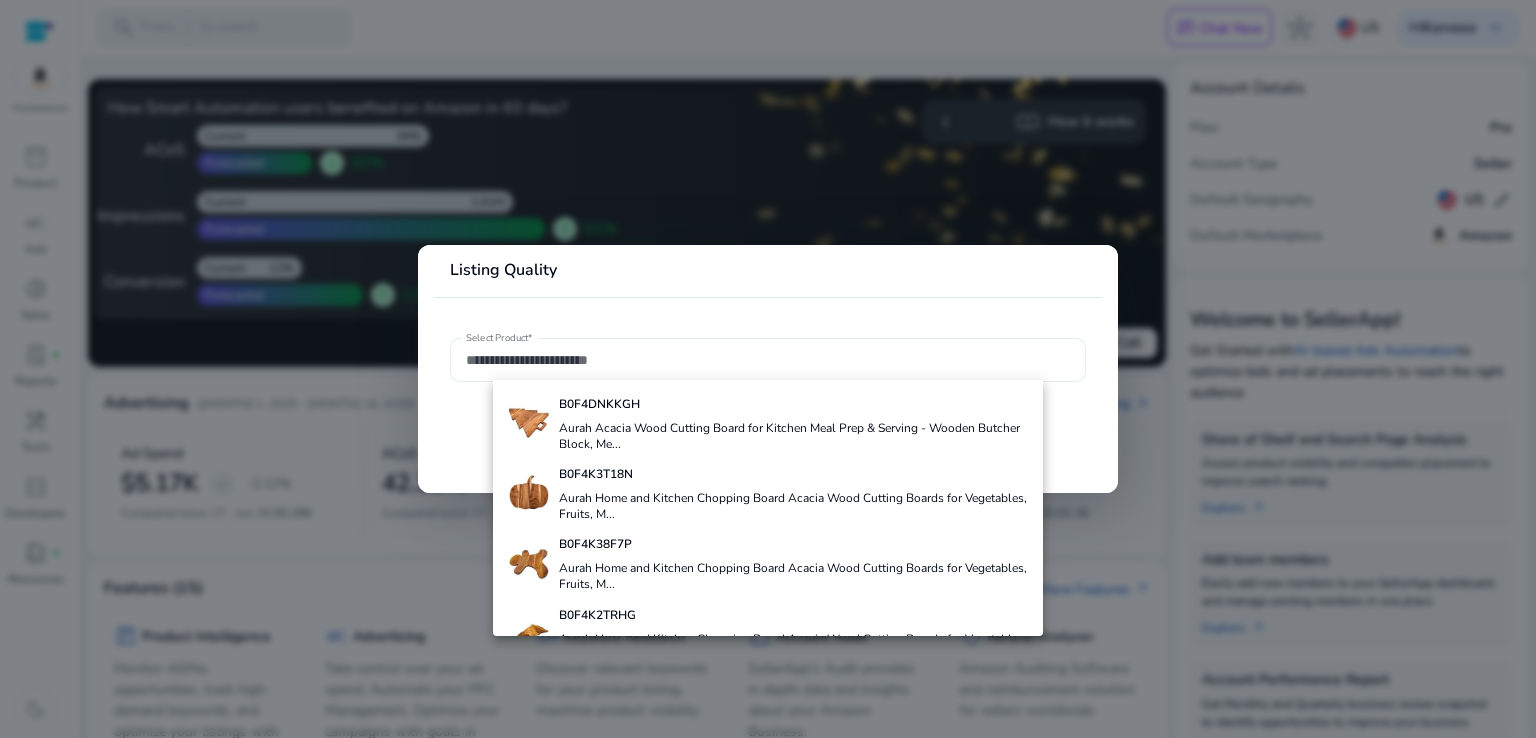 click 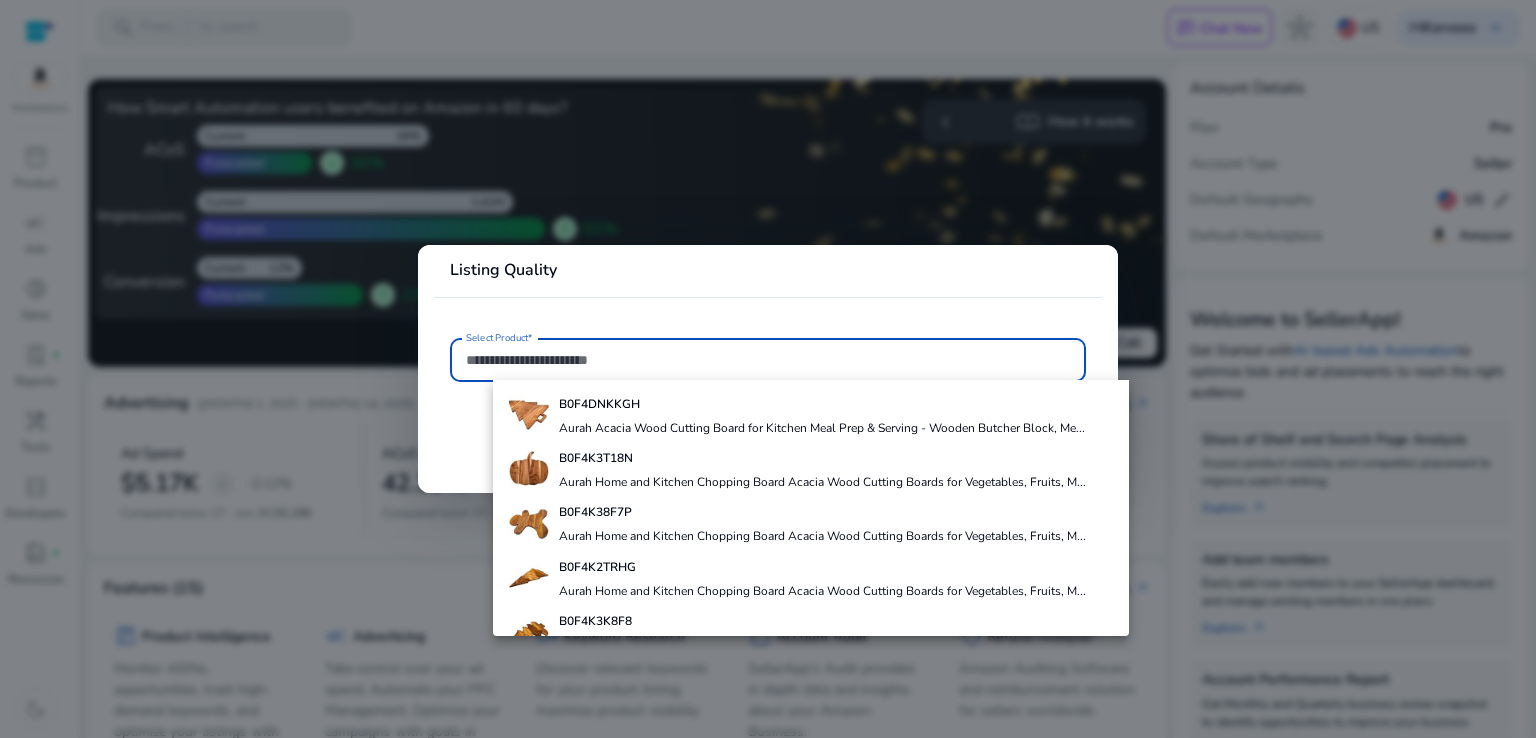 paste on "**********" 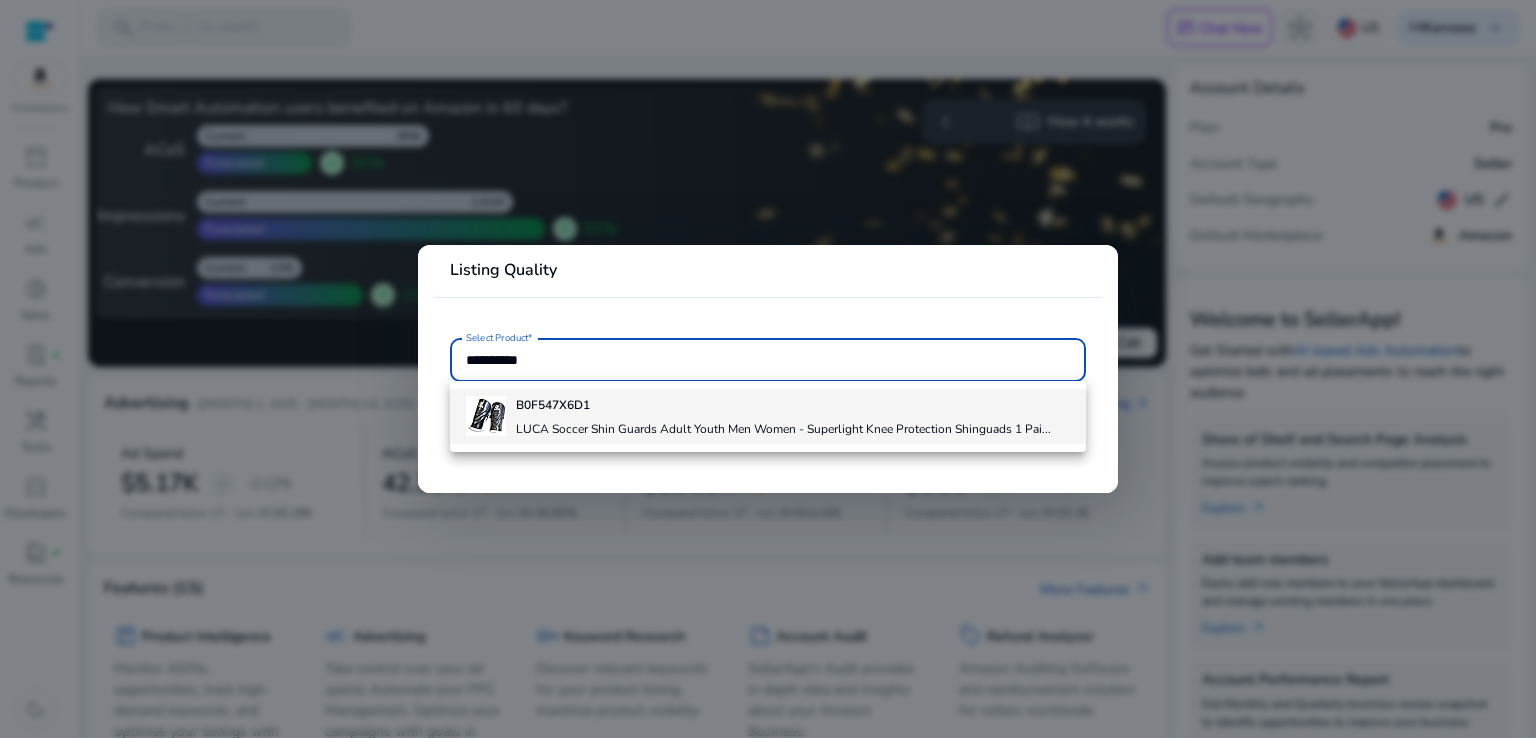 click on "LUCA Soccer Shin Guards Adult Youth Men Women - Superlight Knee Protection Shinguads 1 Pai..." at bounding box center [783, 429] 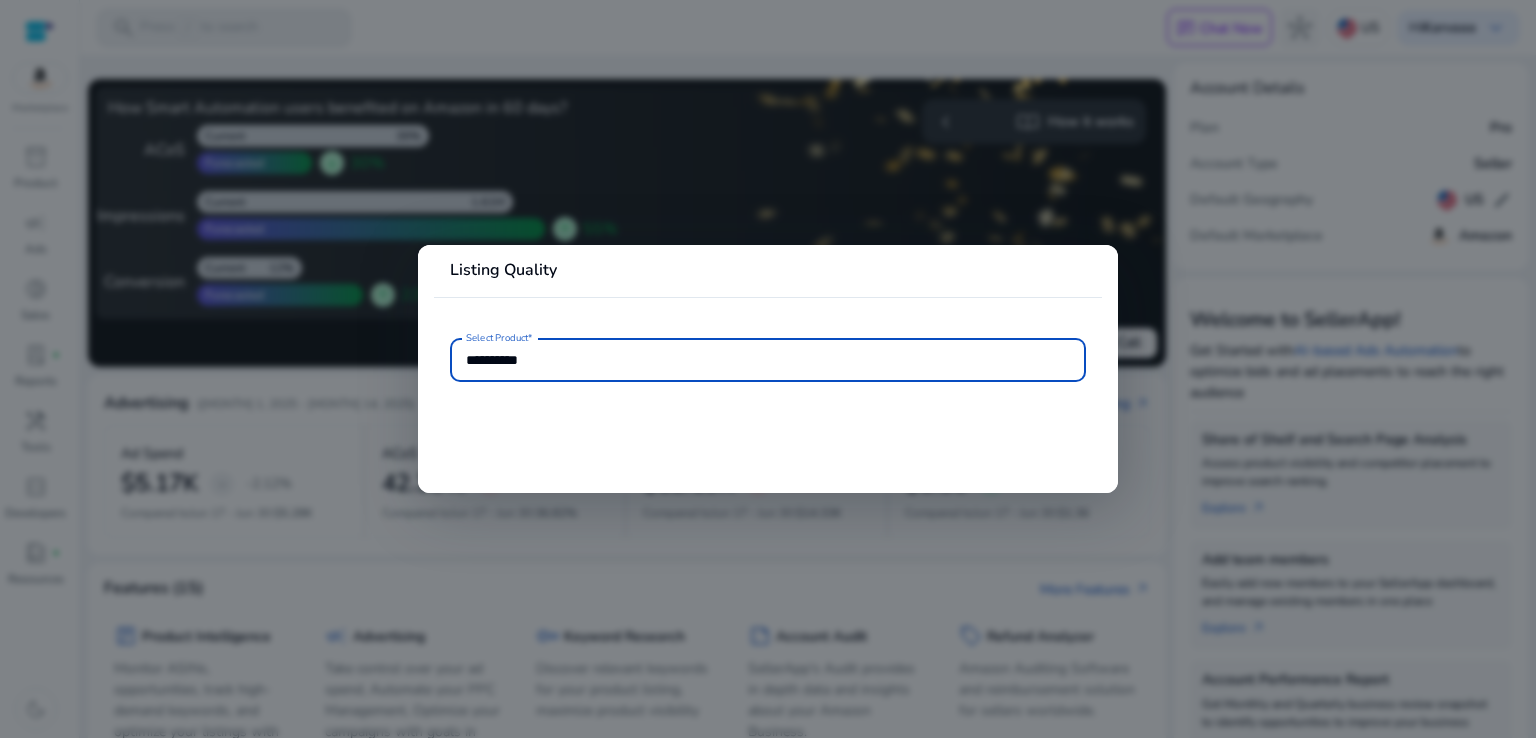 type on "**********" 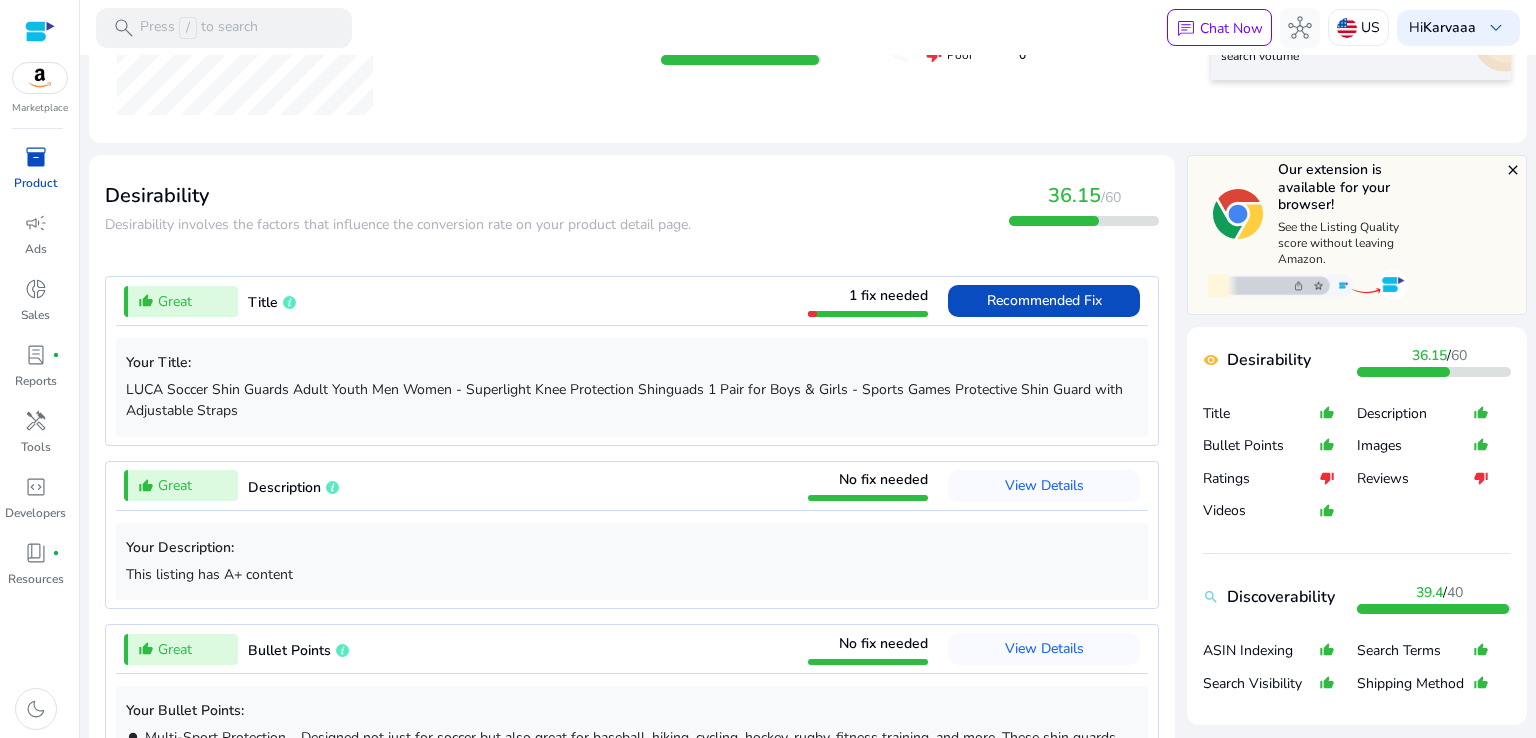 scroll, scrollTop: 538, scrollLeft: 0, axis: vertical 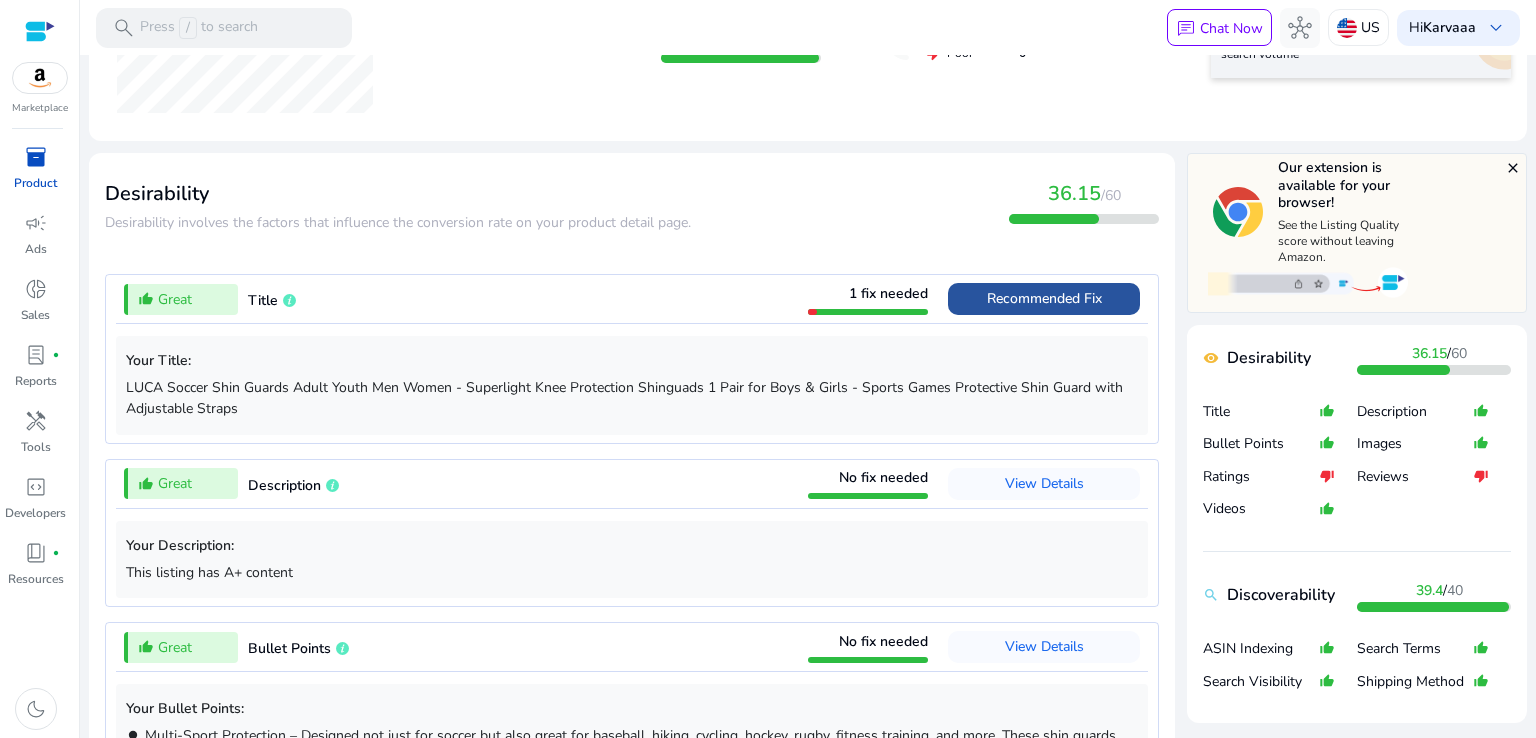 click on "Recommended Fix" at bounding box center [1044, 298] 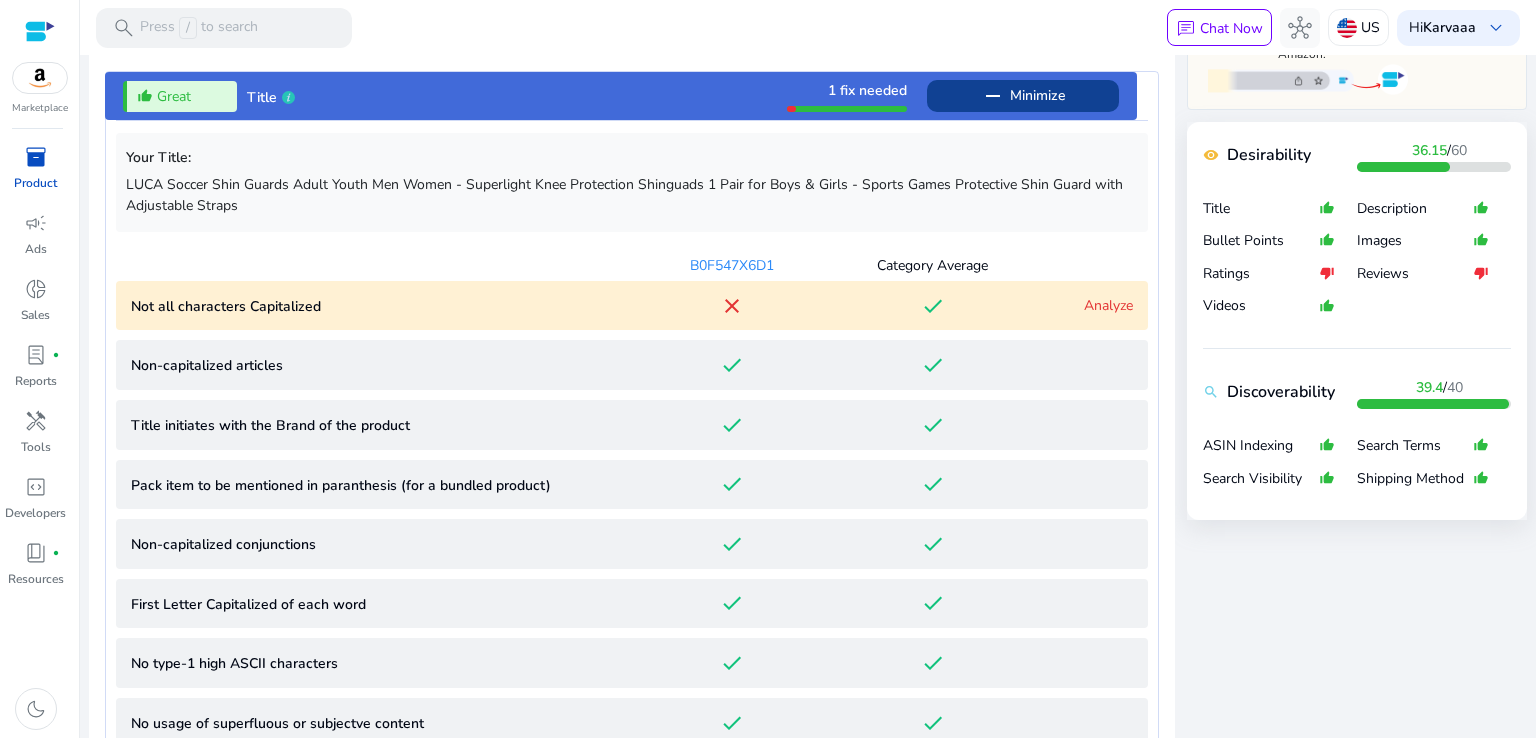 scroll, scrollTop: 812, scrollLeft: 0, axis: vertical 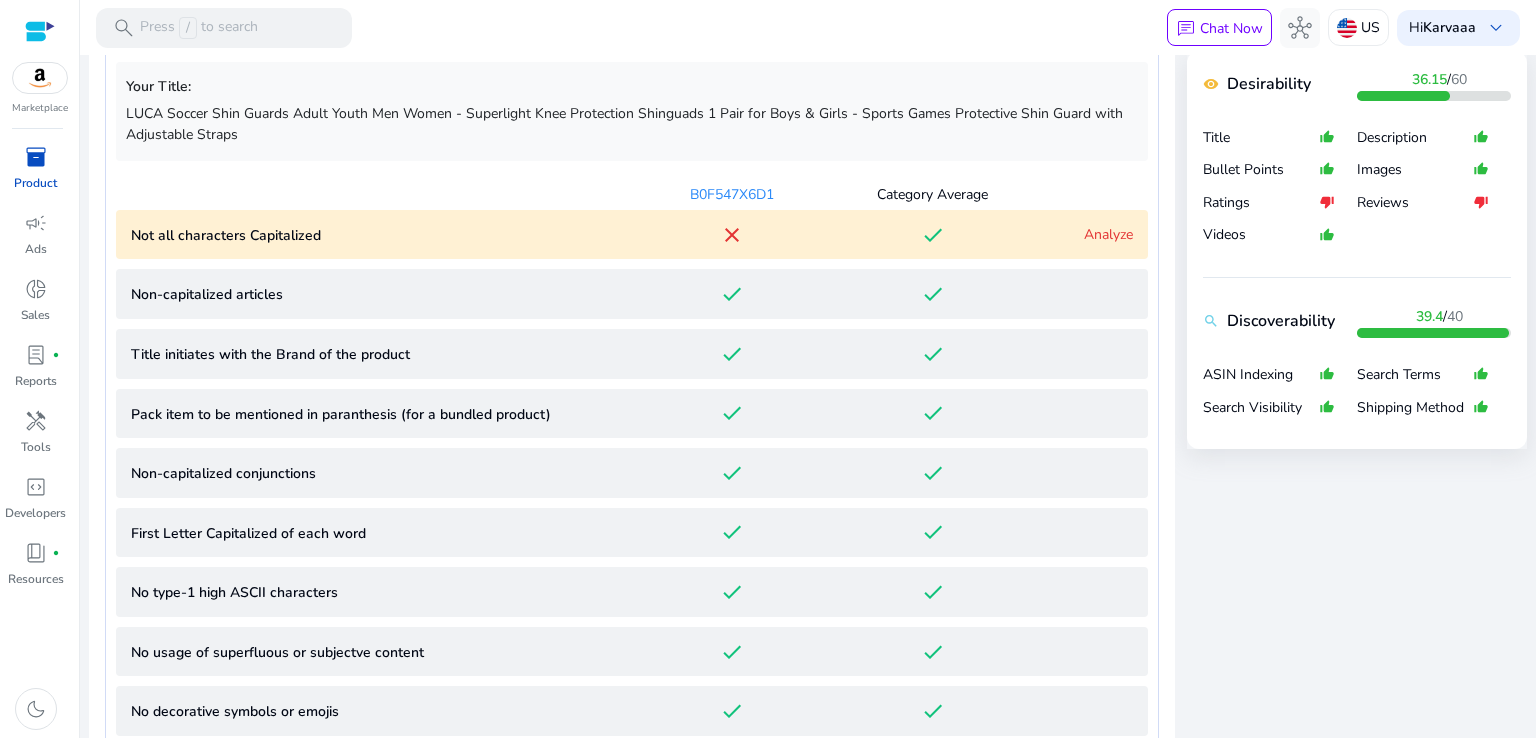 click on "Your Title: LUCA Soccer Shin Guards Adult Youth Men Women - Superlight Knee Protection Shinguads 1 Pair for Boys & Girls - Sports Games Protective Shin Guard with Adjustable Straps  B0F547X6D1  Category Average Not all characters Capitalized close done Analyze Non-capitalized articles done done Title initiates with the Brand of the product done done Pack item to be mentioned in paranthesis (for a bundled product) done done Non-capitalized conjunctions done done First Letter Capitalized of each word done done No type-1 high ASCII characters done done No usage of superfluous or subjectve content done done No decorative symbols or emojis done done No promotional content done done Number of Title Characters 168 152 Non-capitalized prepositions done done Usage of numerals instead of numeric digits done done" at bounding box center [632, 511] 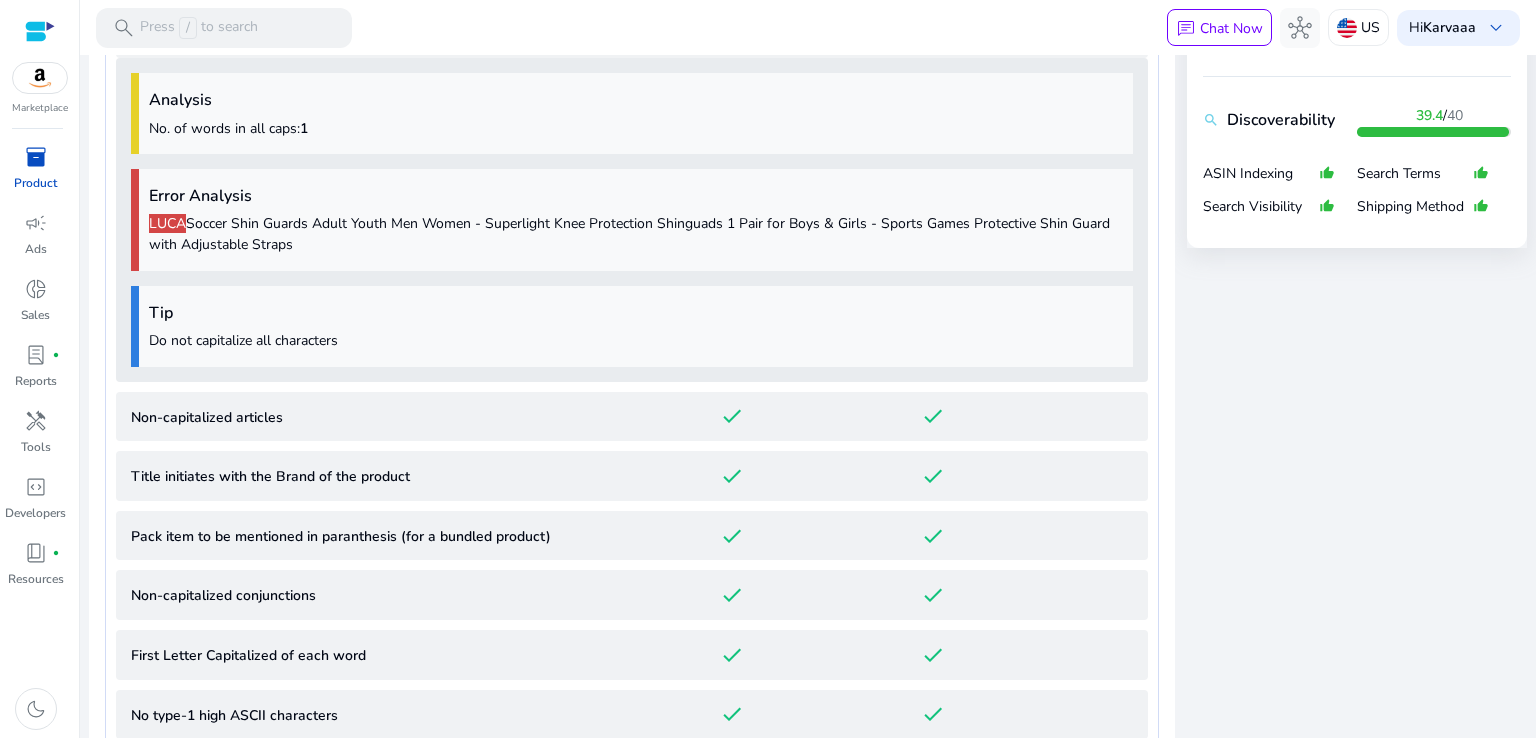 scroll, scrollTop: 1020, scrollLeft: 0, axis: vertical 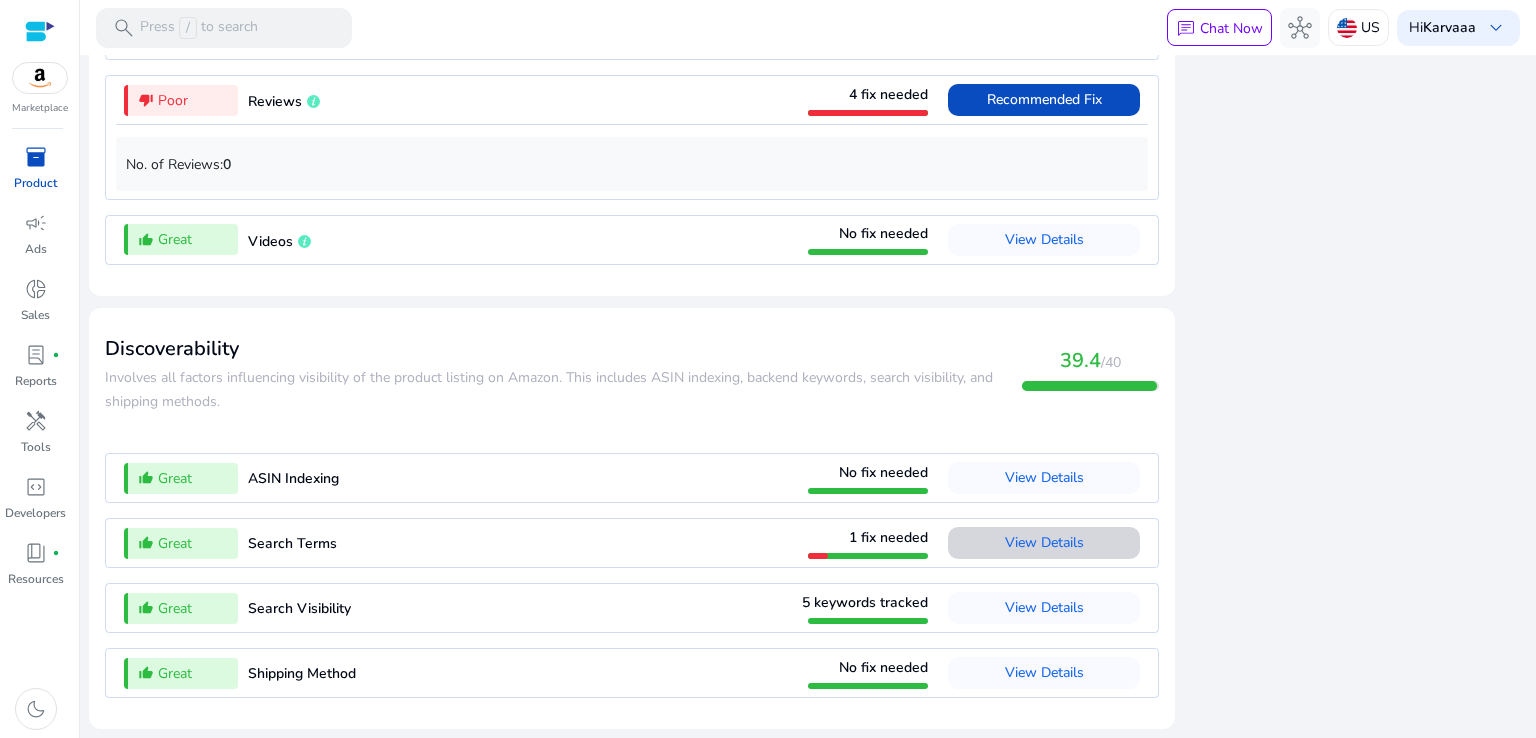click on "View Details" at bounding box center (1044, 542) 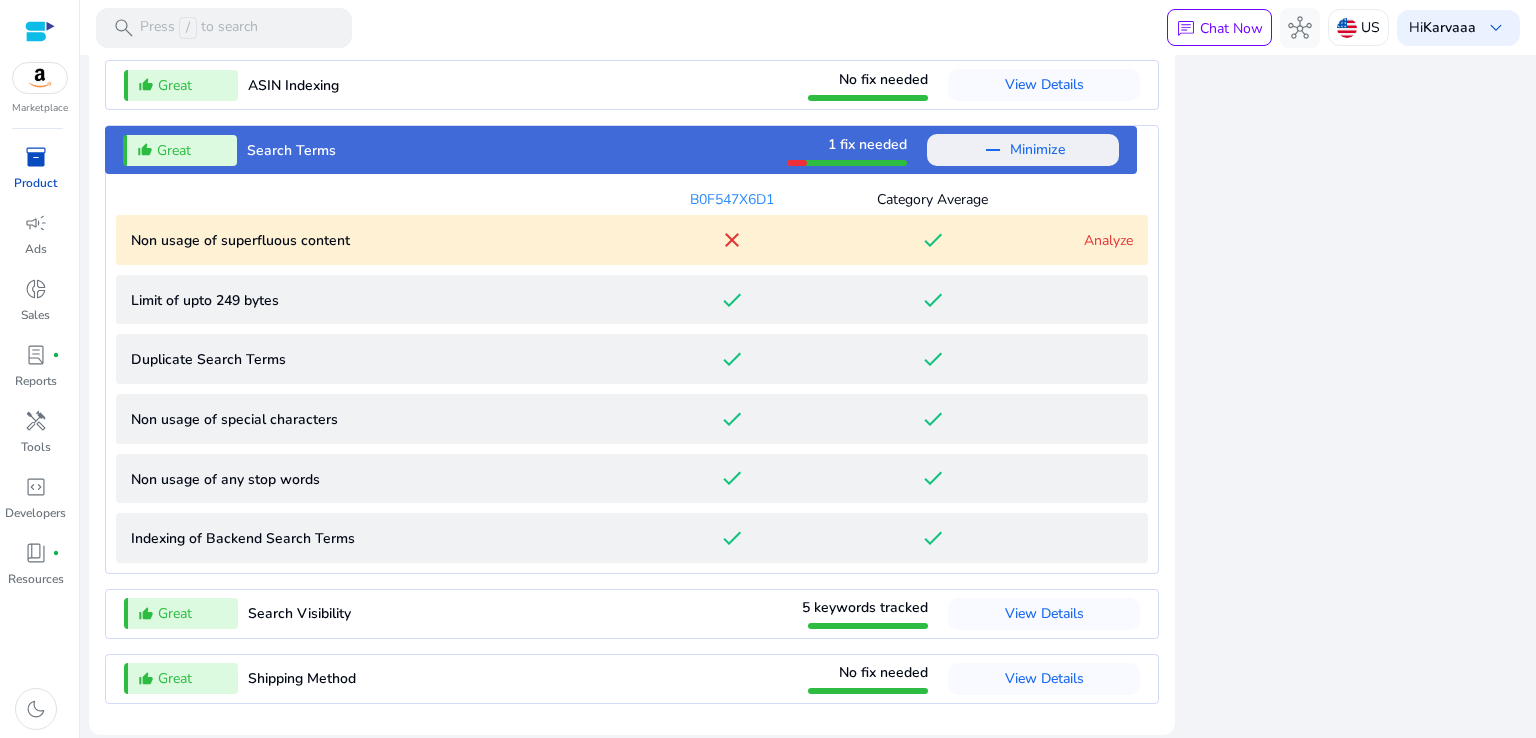 scroll, scrollTop: 2304, scrollLeft: 0, axis: vertical 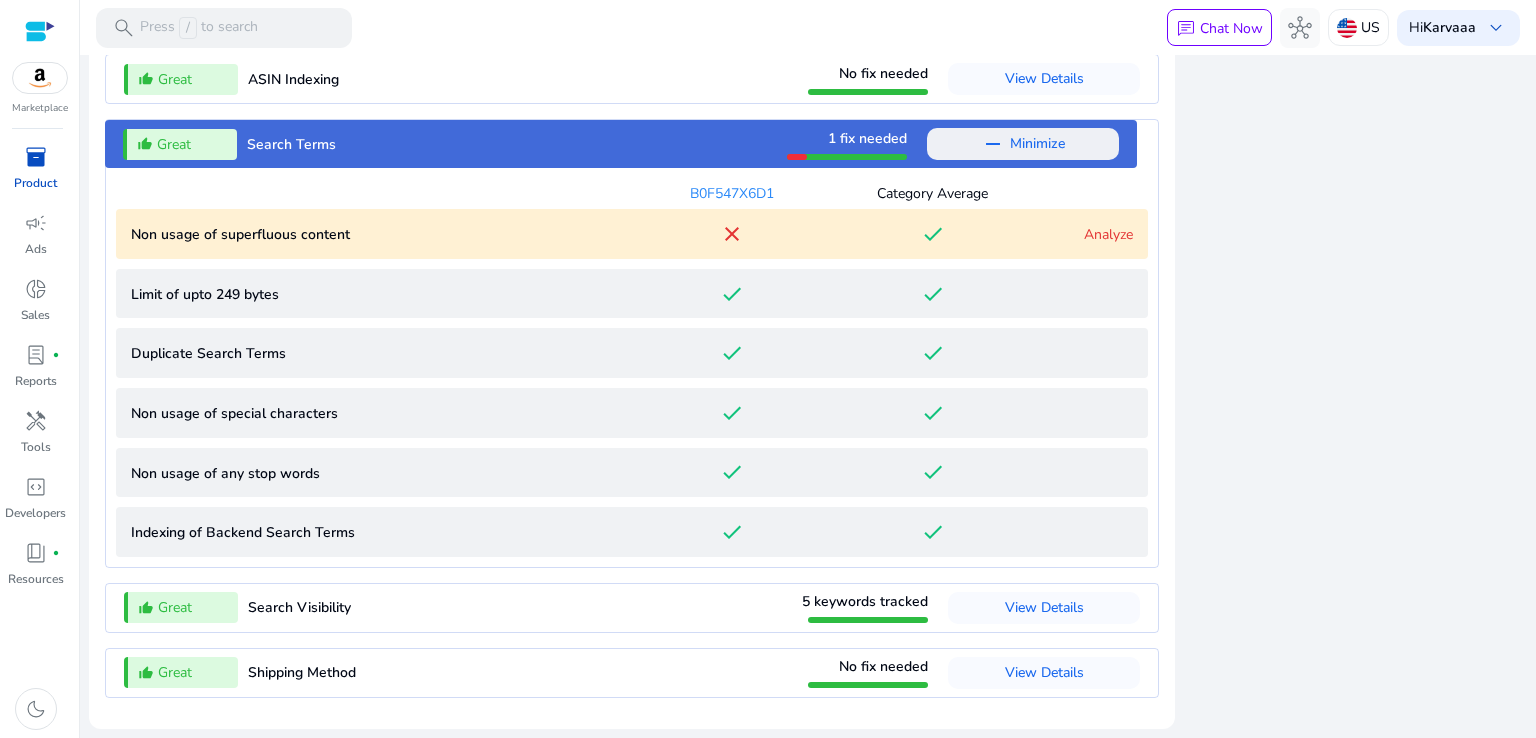 click on "Non usage of superfluous content" at bounding box center [381, 234] 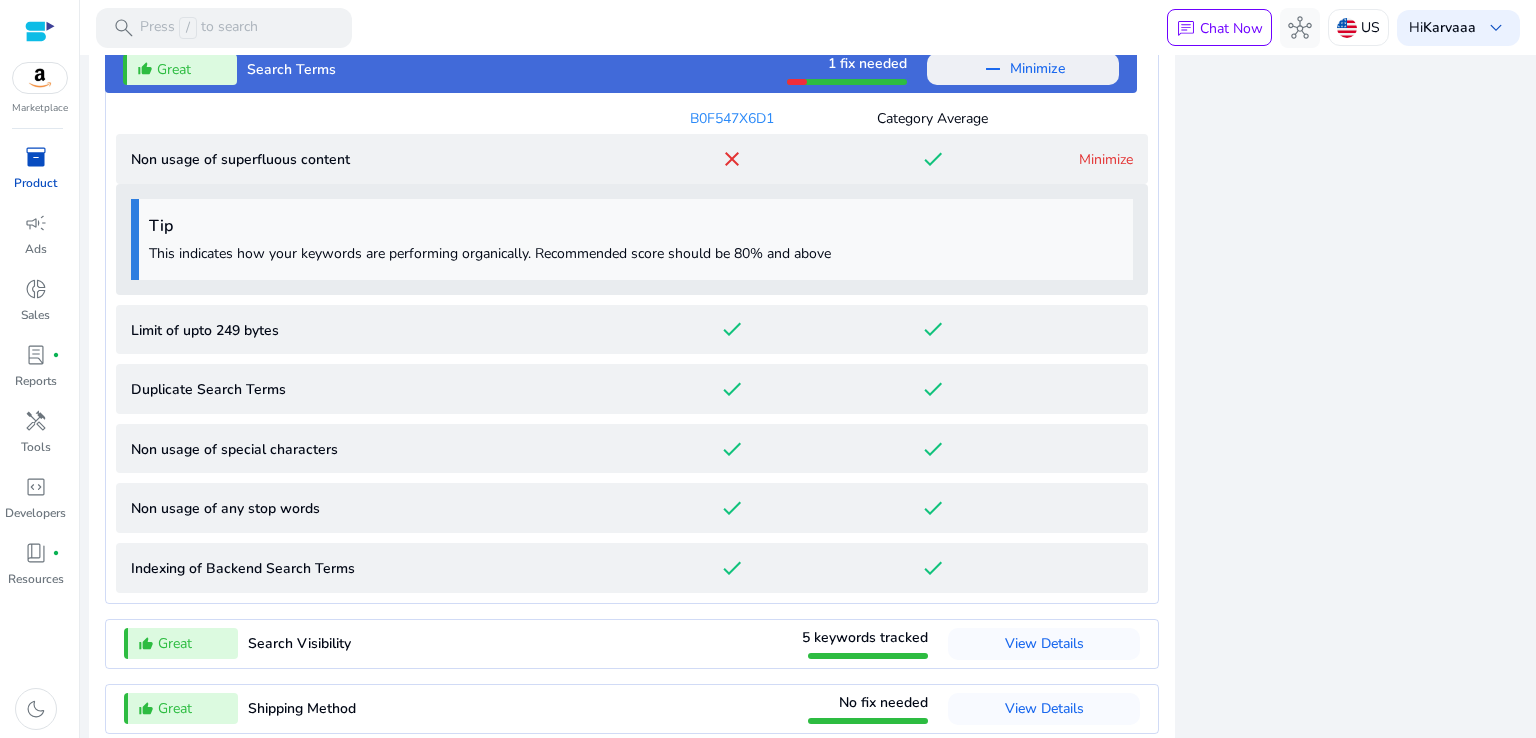 scroll, scrollTop: 2415, scrollLeft: 0, axis: vertical 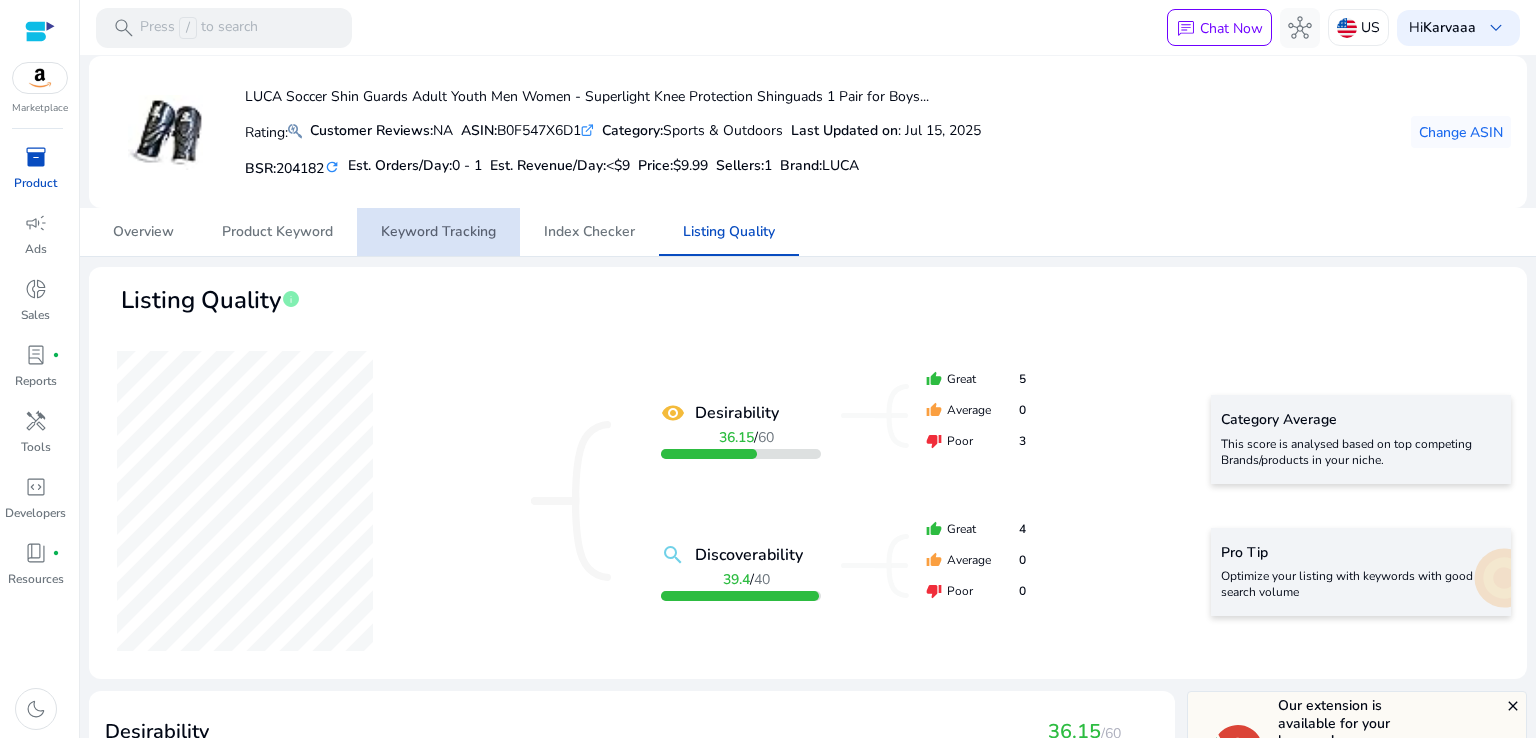 click on "Keyword Tracking" at bounding box center (438, 232) 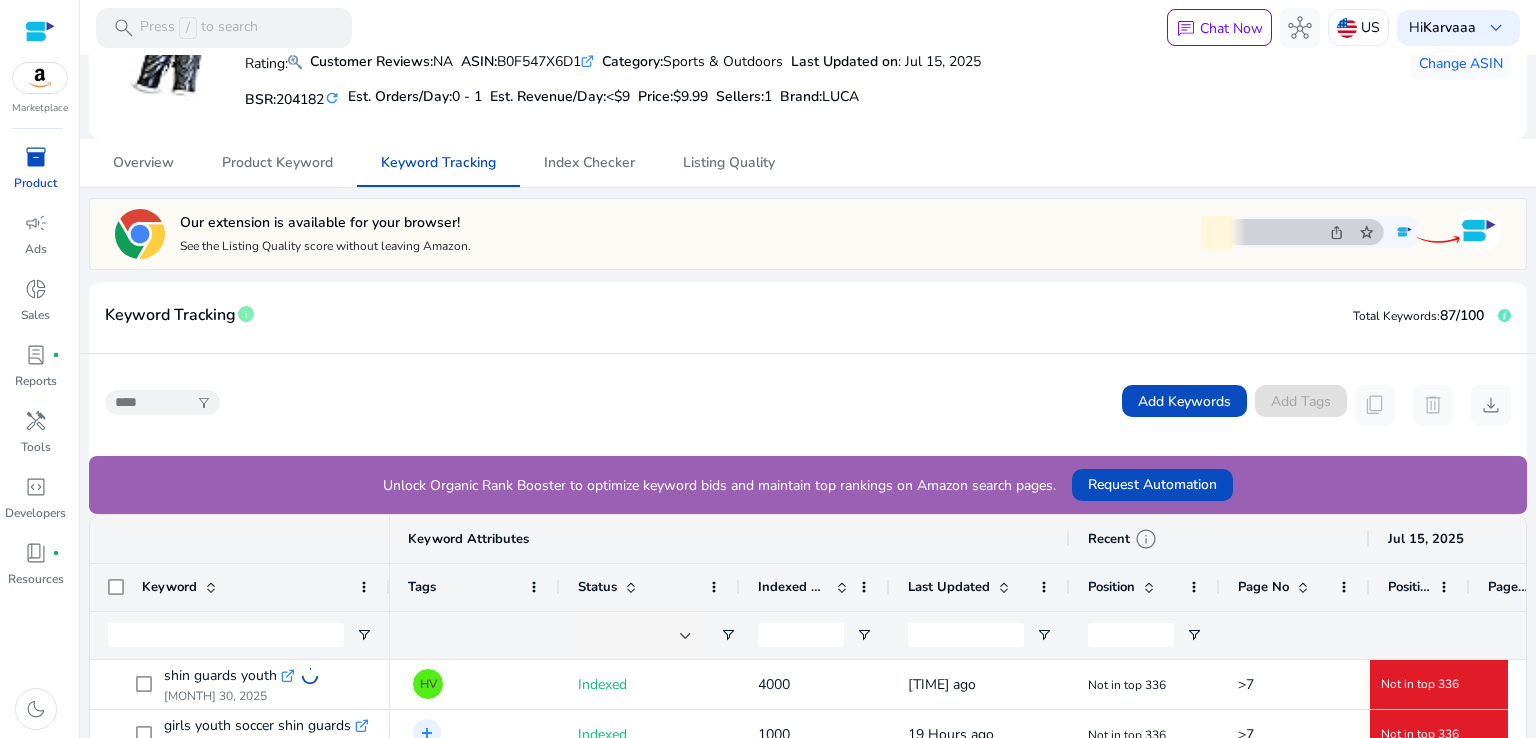 scroll, scrollTop: 415, scrollLeft: 0, axis: vertical 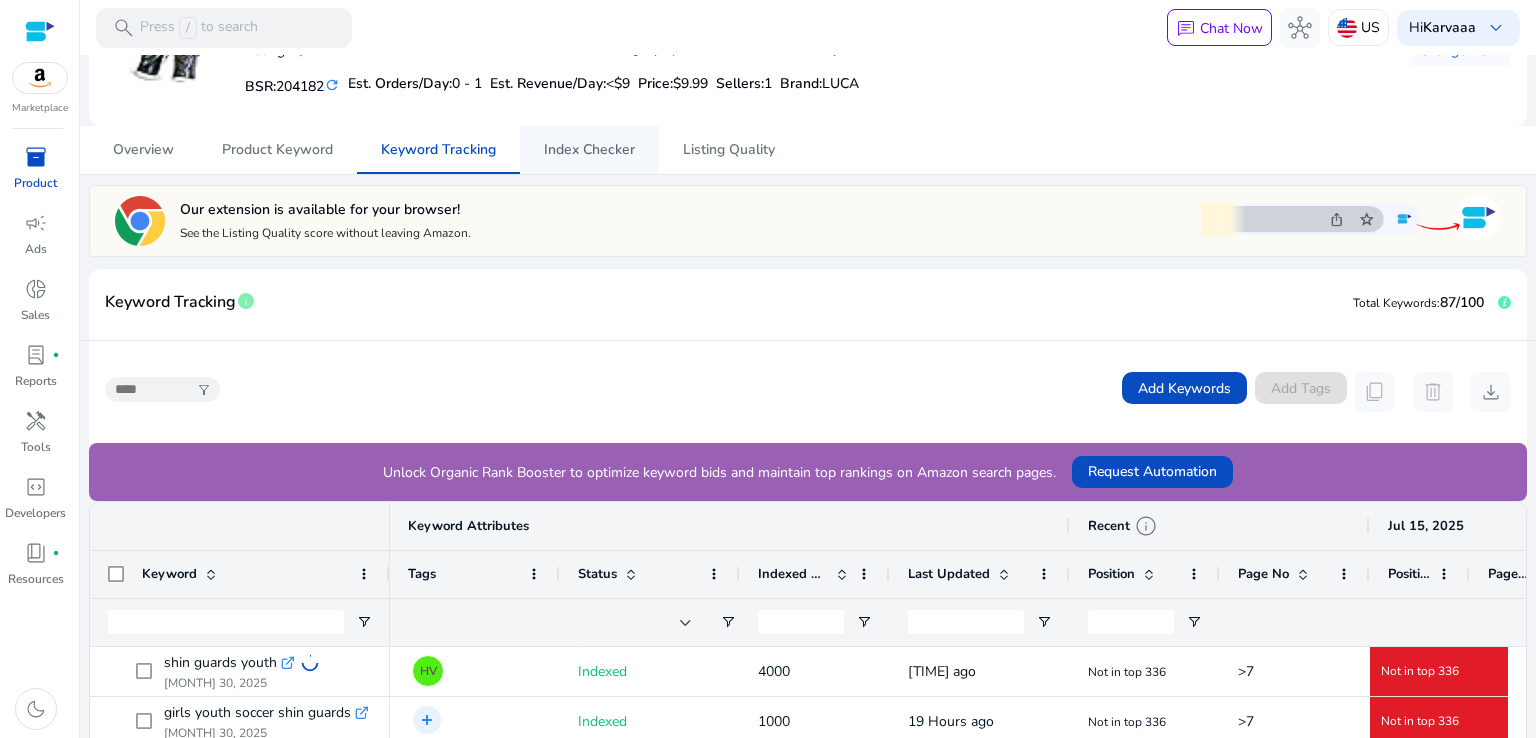 click on "Index Checker" at bounding box center [589, 150] 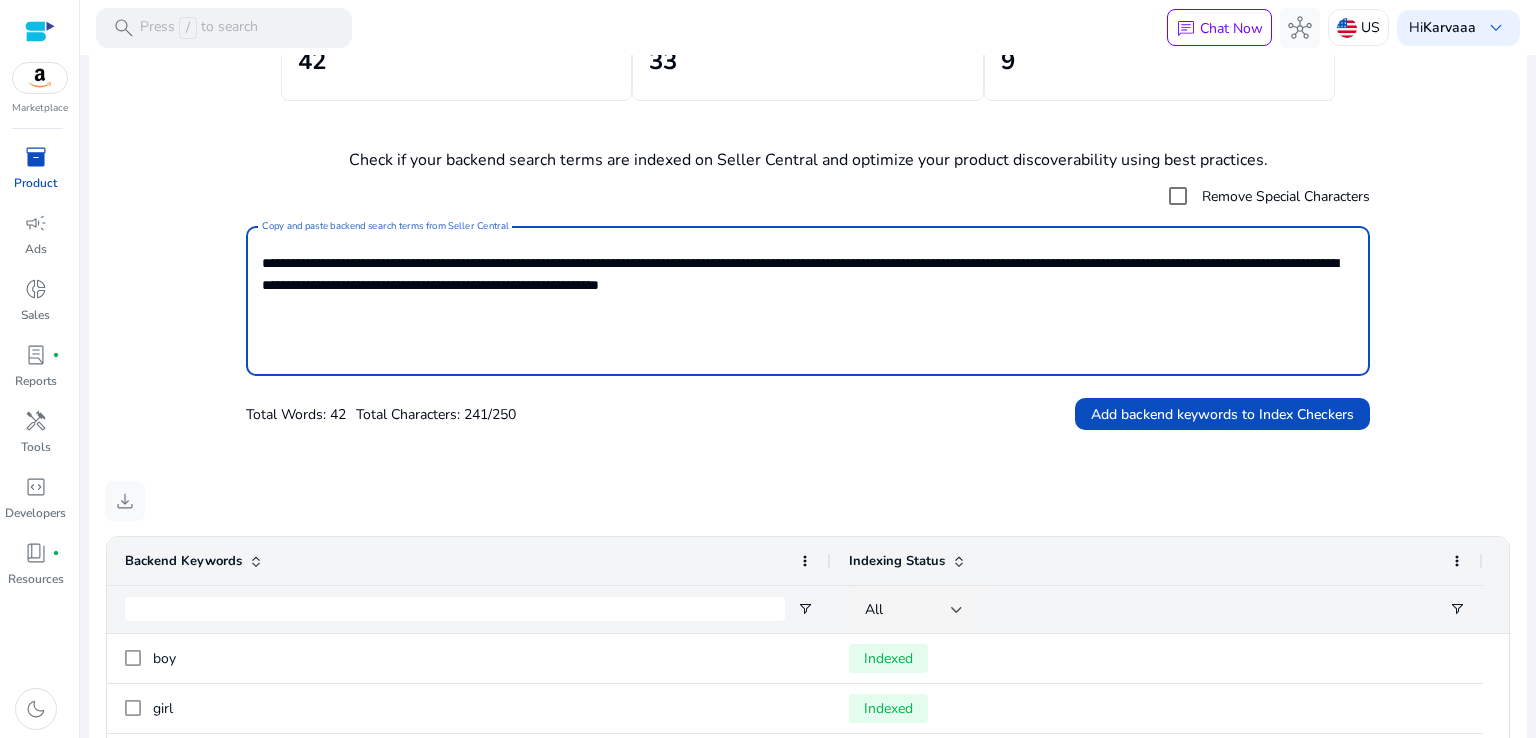 click on "**********" at bounding box center [808, 301] 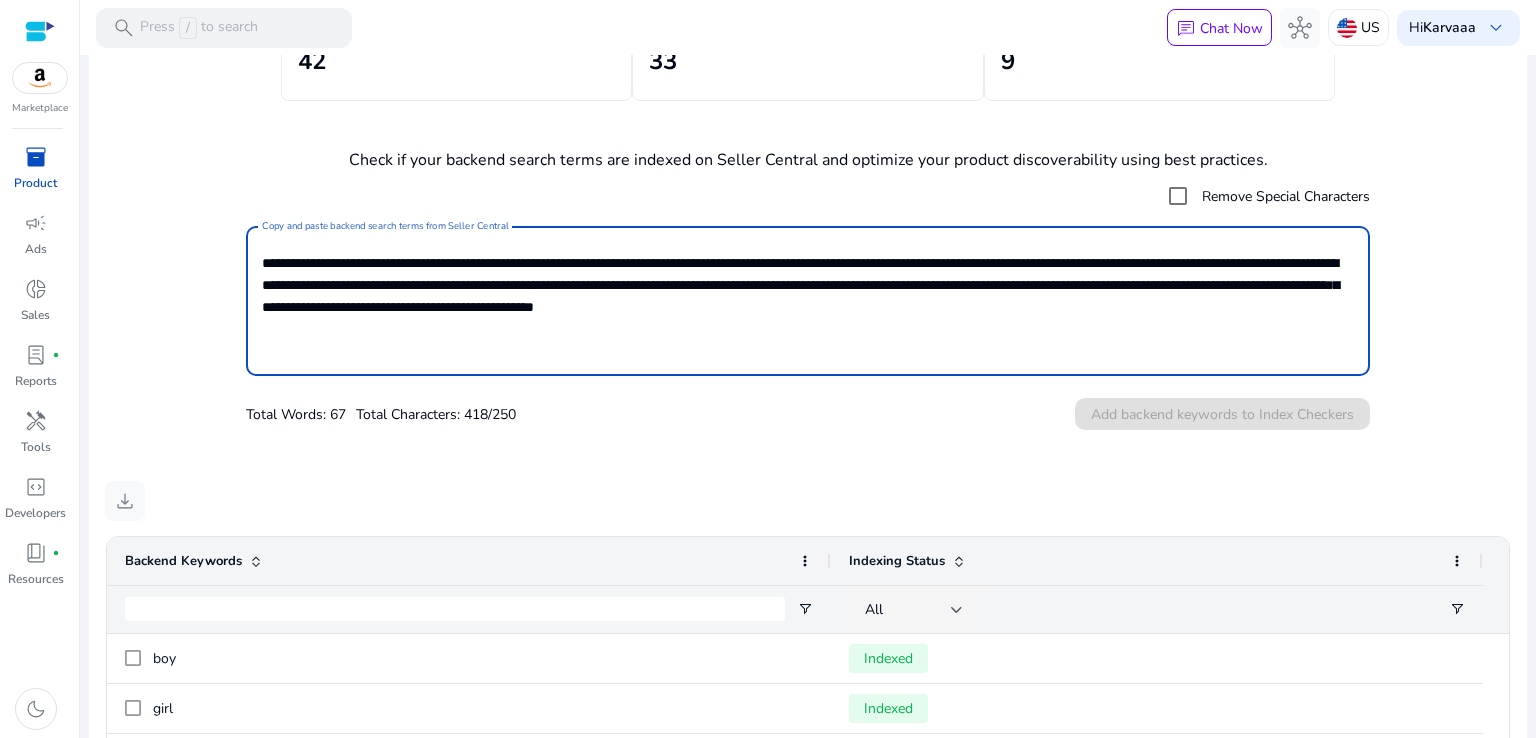 drag, startPoint x: 1164, startPoint y: 285, endPoint x: 1239, endPoint y: 336, distance: 90.697296 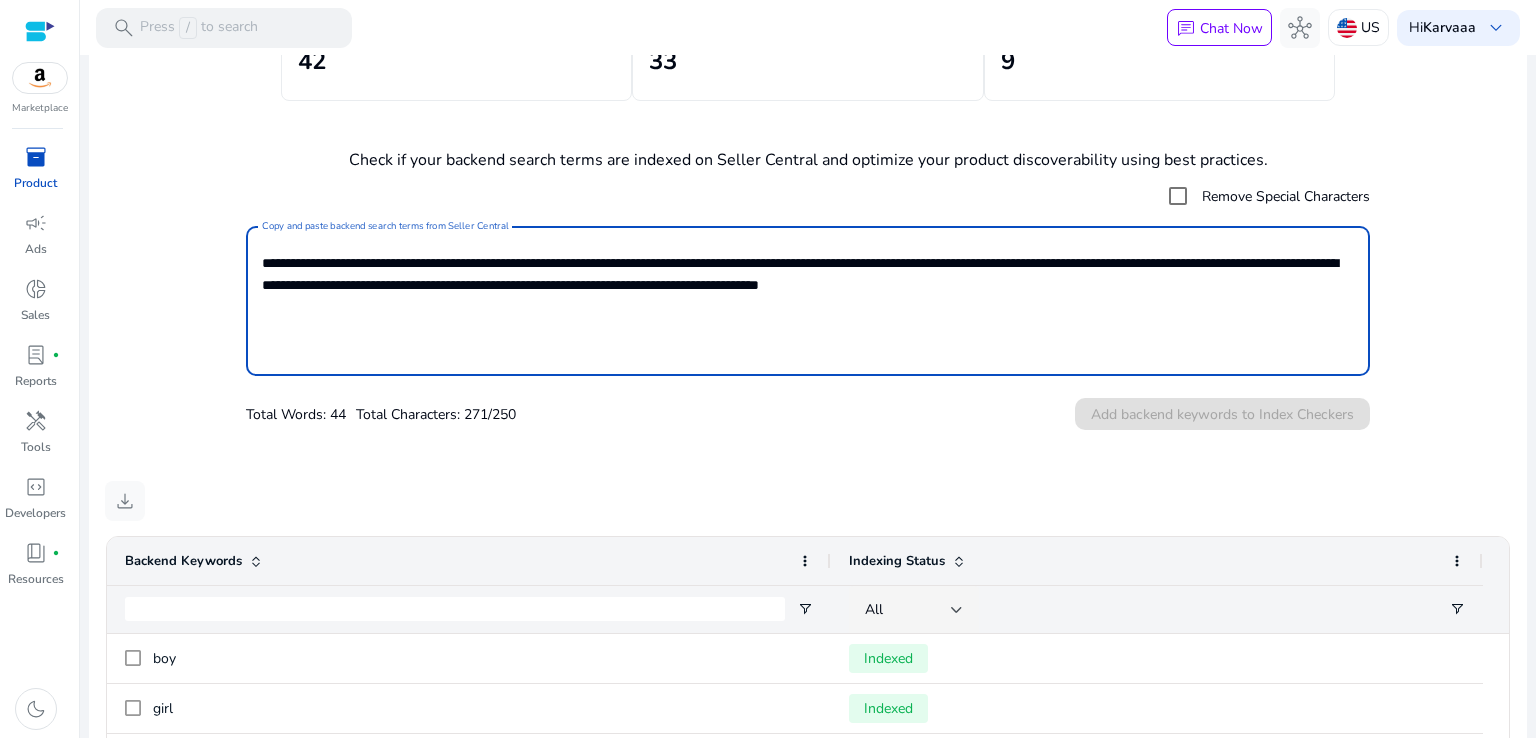 click on "Total Words: 44   Total Characters: 271/250   Add backend keywords to Index Checkers" at bounding box center [808, 414] 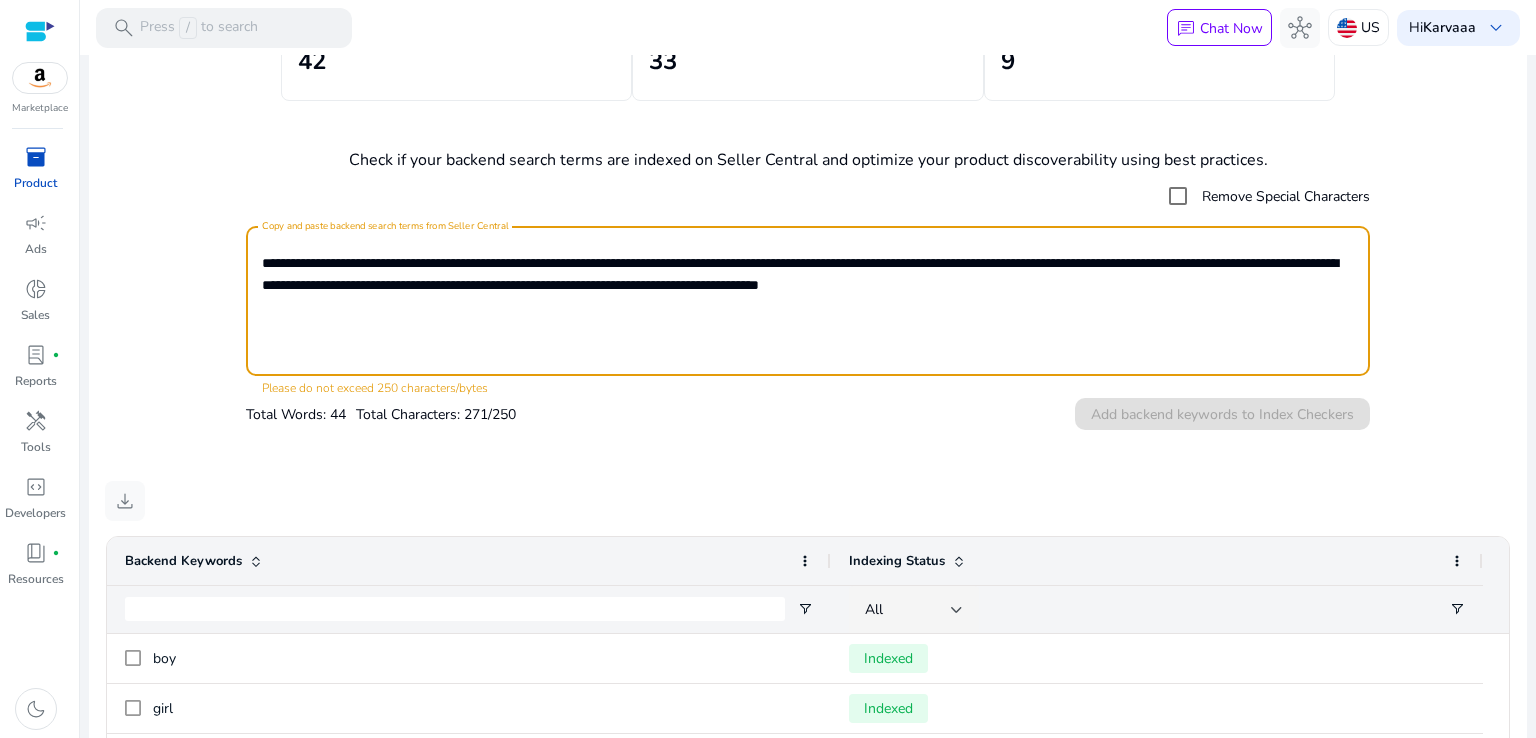 drag, startPoint x: 976, startPoint y: 277, endPoint x: 1234, endPoint y: 310, distance: 260.1019 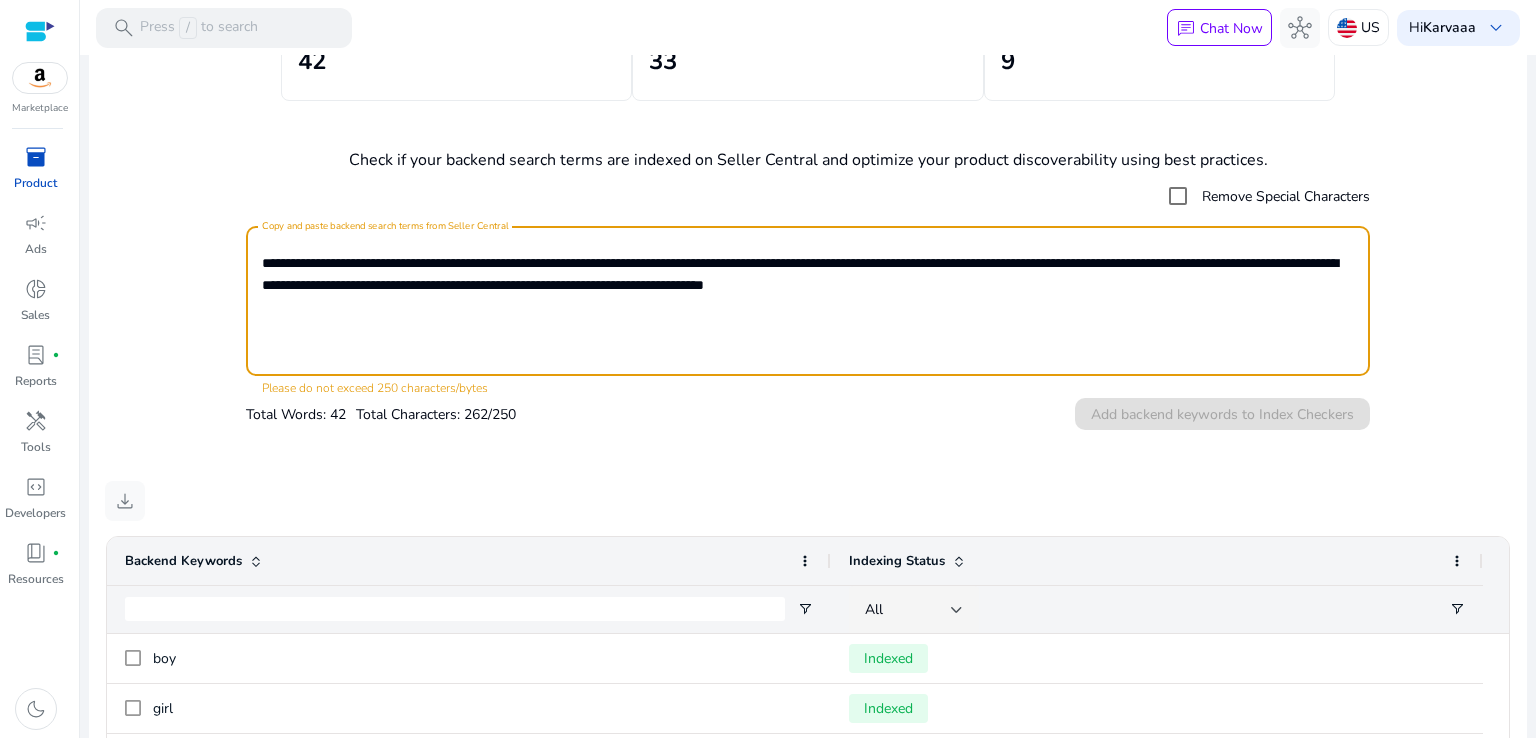 click on "**********" at bounding box center [808, 301] 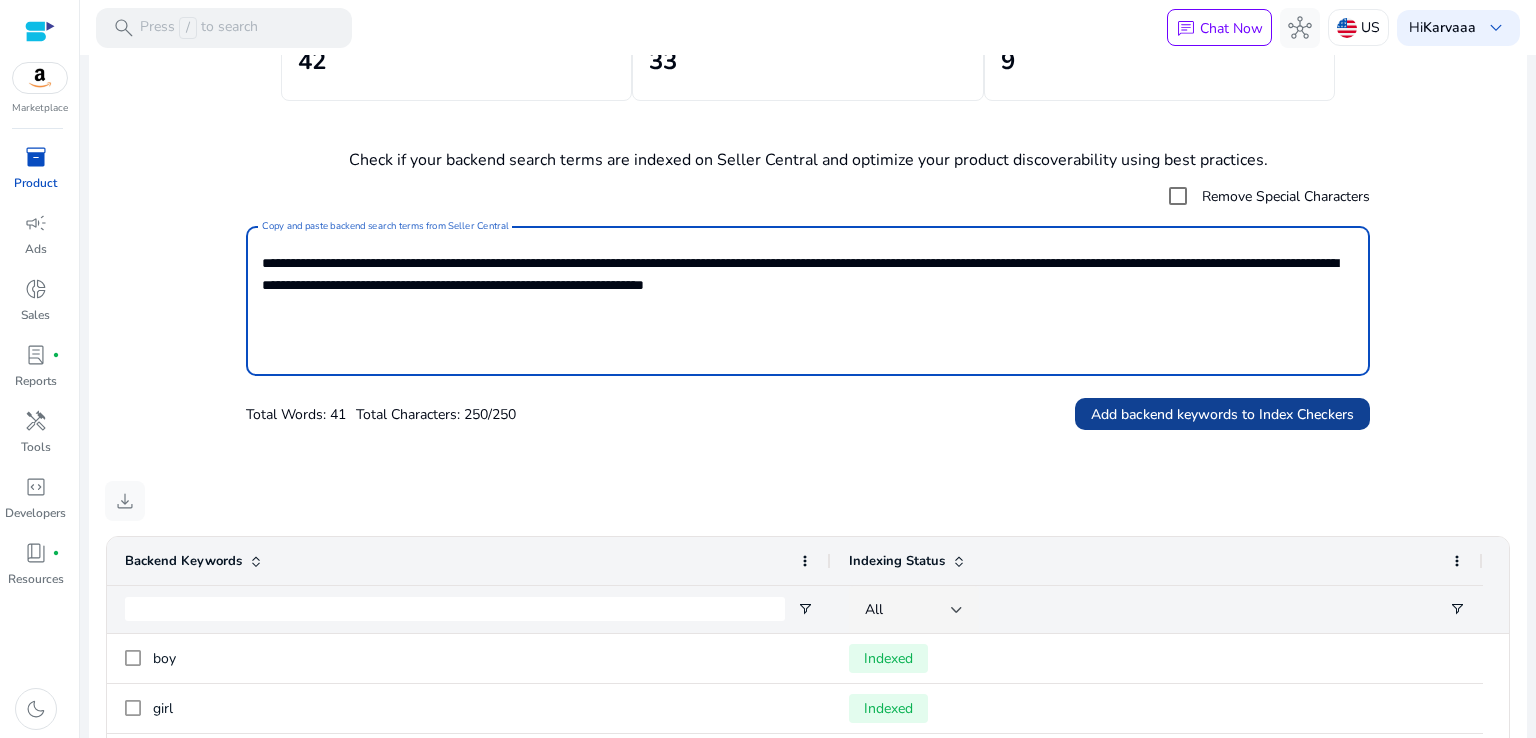 type on "**********" 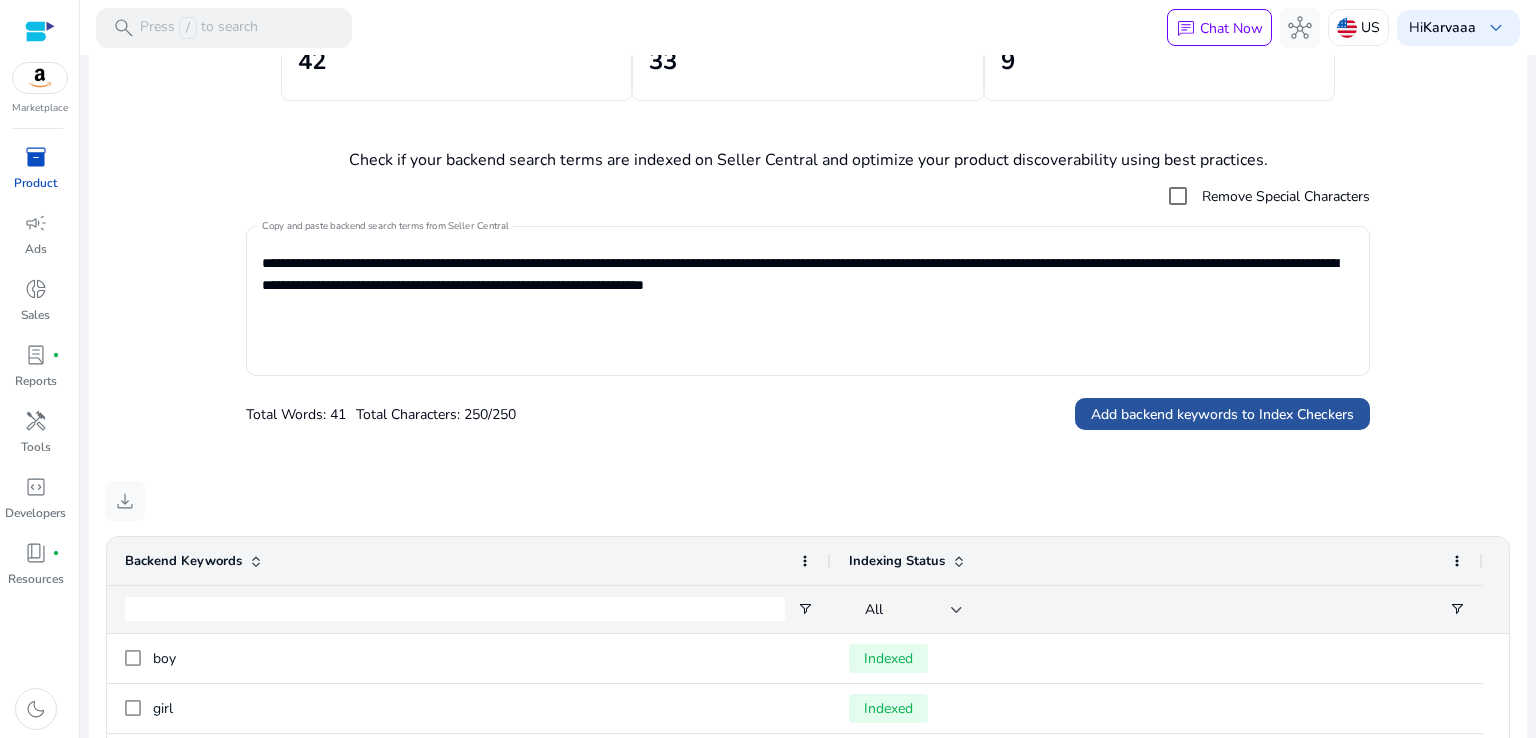 click on "Add backend keywords to Index Checkers" at bounding box center [1222, 414] 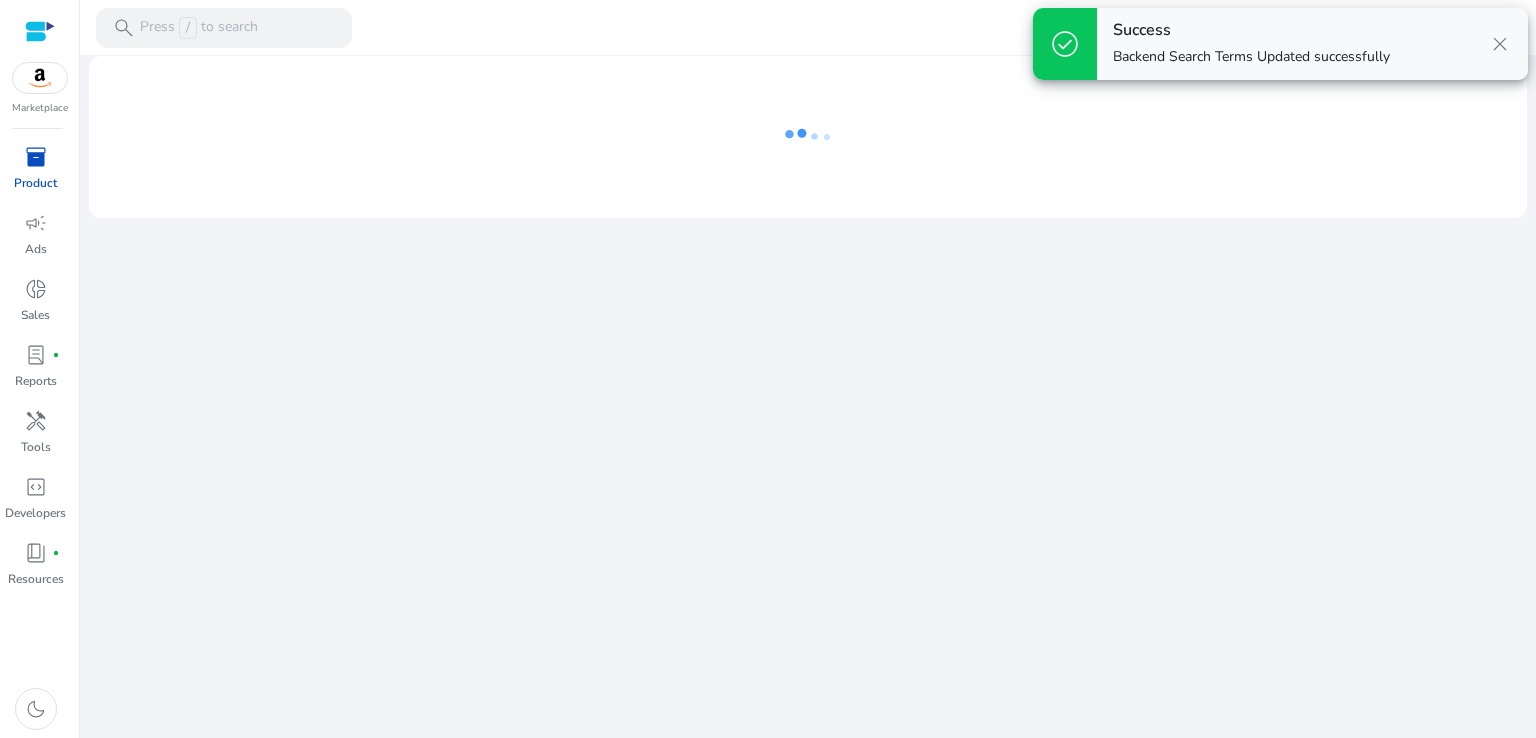 click on "close" at bounding box center (1500, 44) 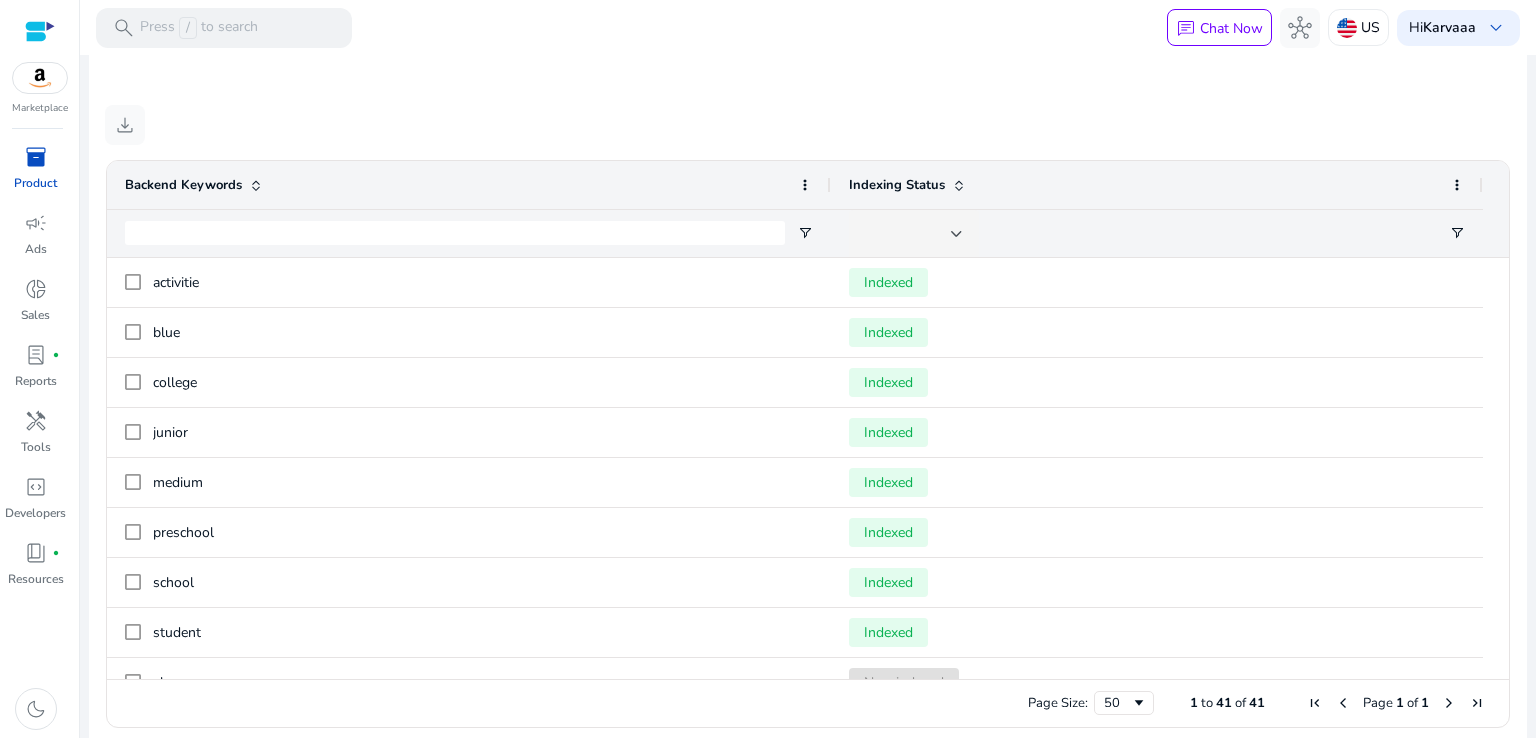 scroll, scrollTop: 417, scrollLeft: 0, axis: vertical 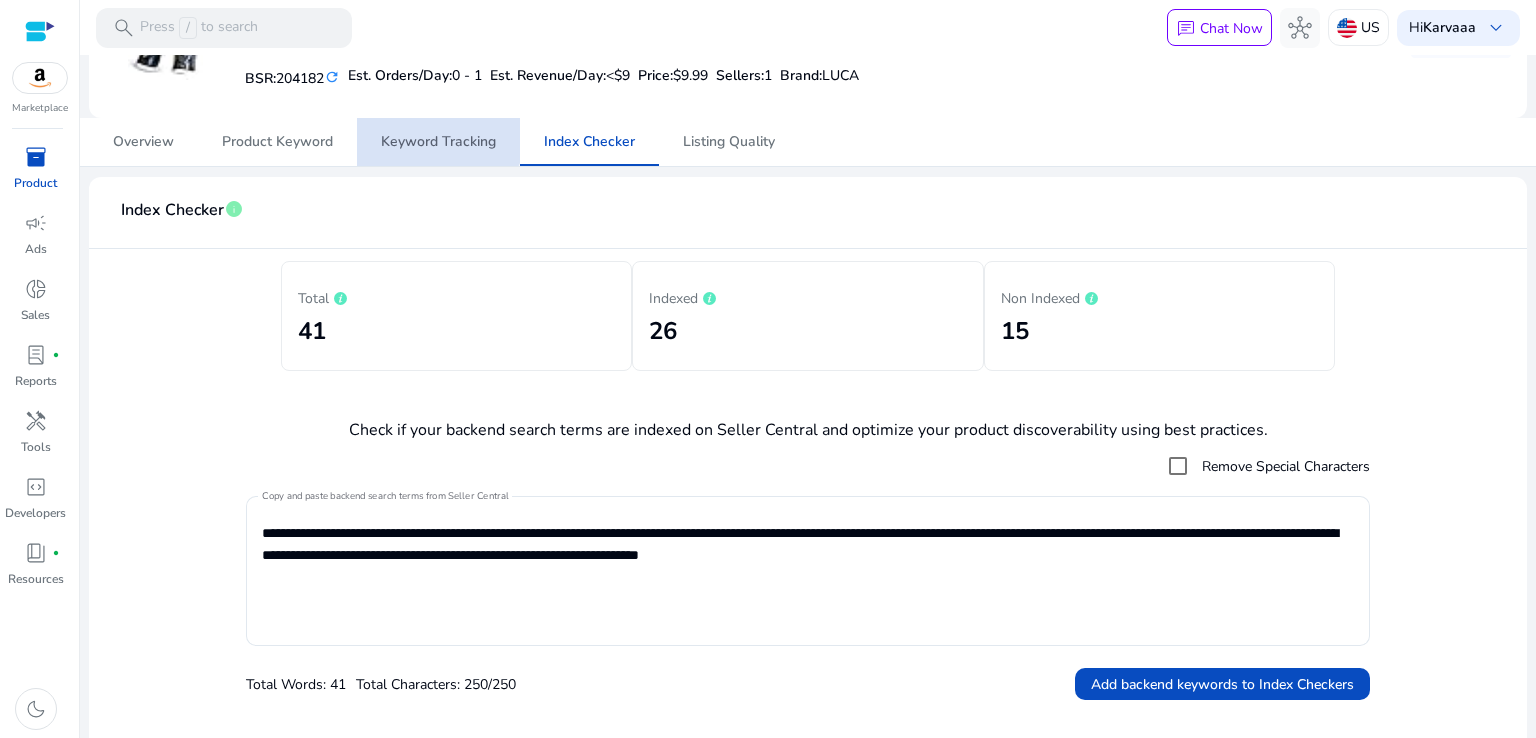 click on "Keyword Tracking" at bounding box center [438, 142] 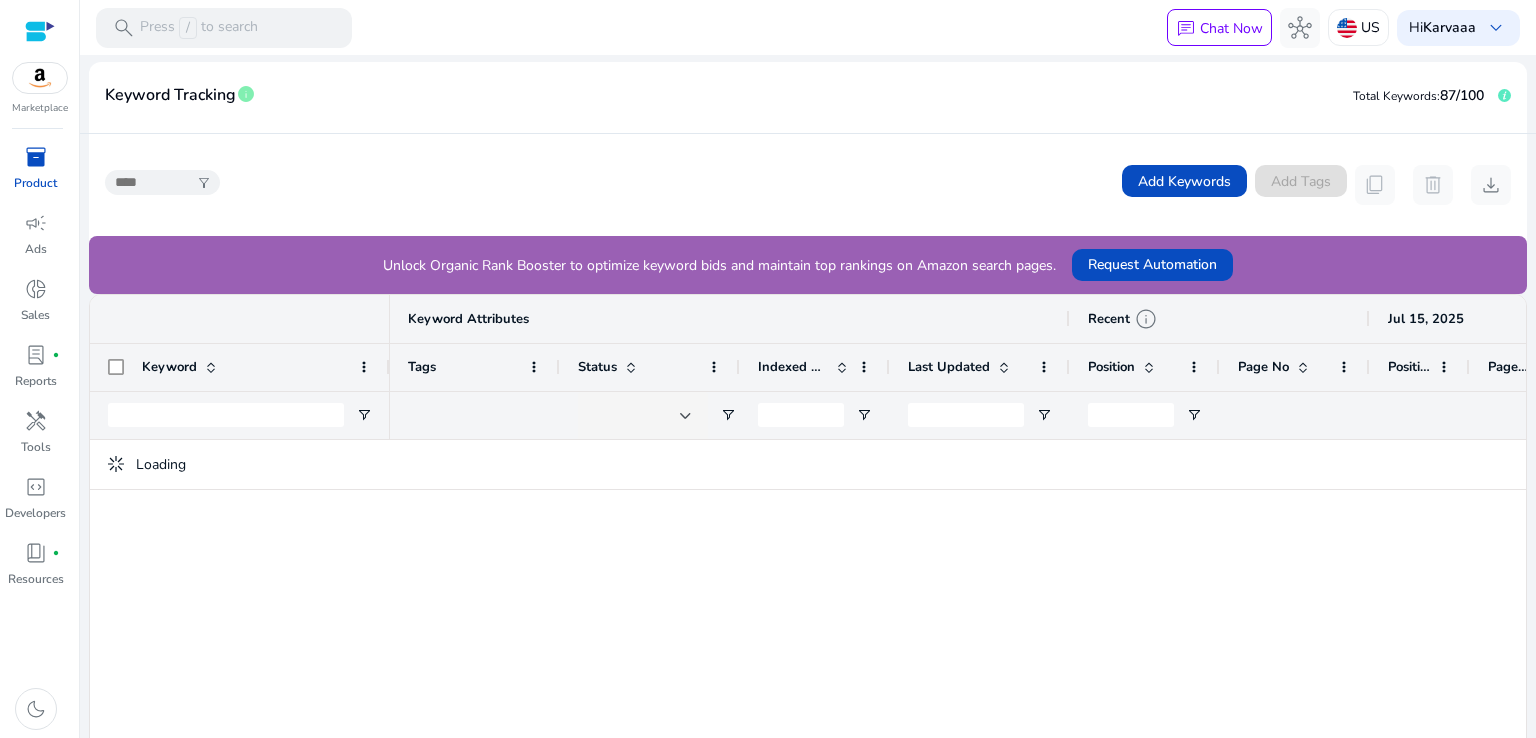 scroll, scrollTop: 403, scrollLeft: 0, axis: vertical 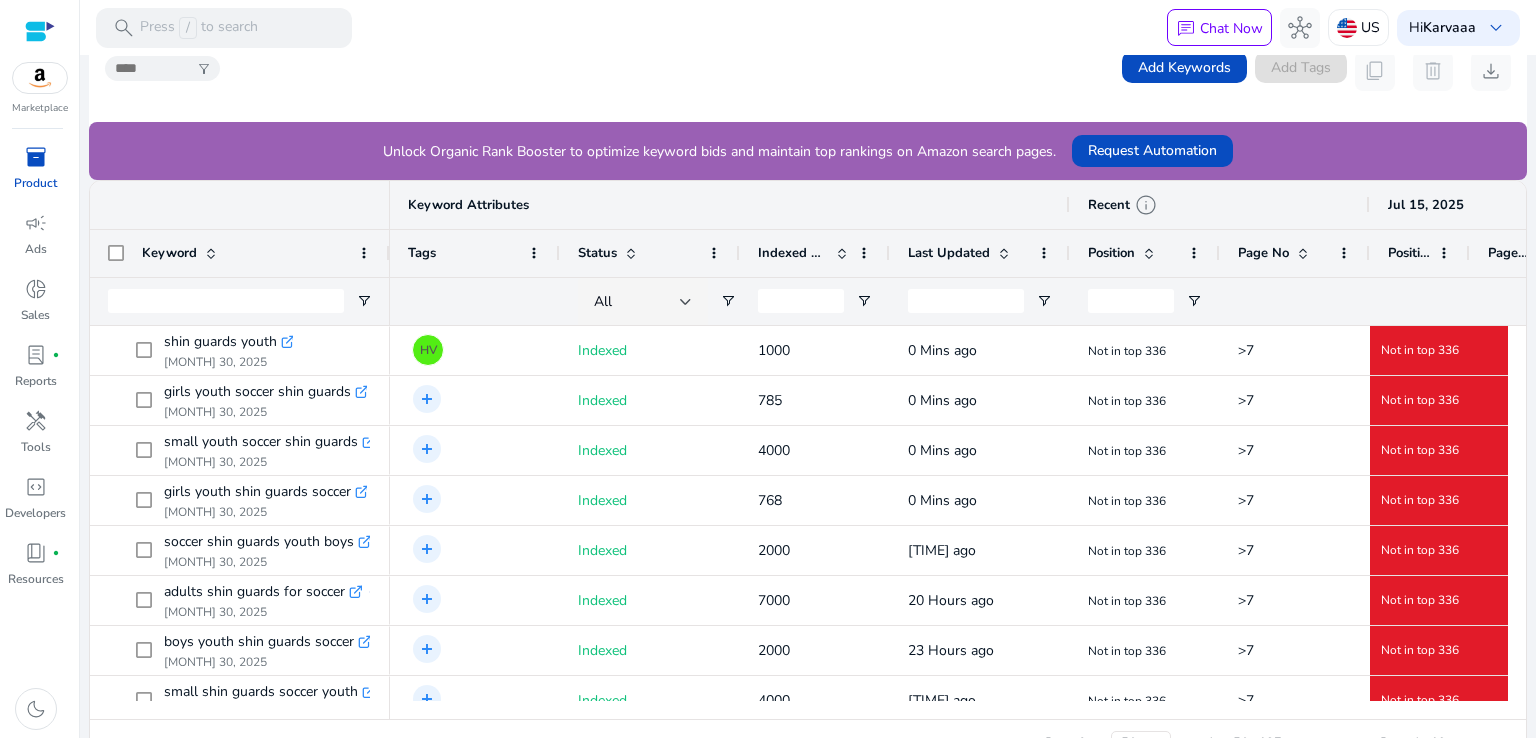 drag, startPoint x: 1507, startPoint y: 369, endPoint x: 1511, endPoint y: 664, distance: 295.02713 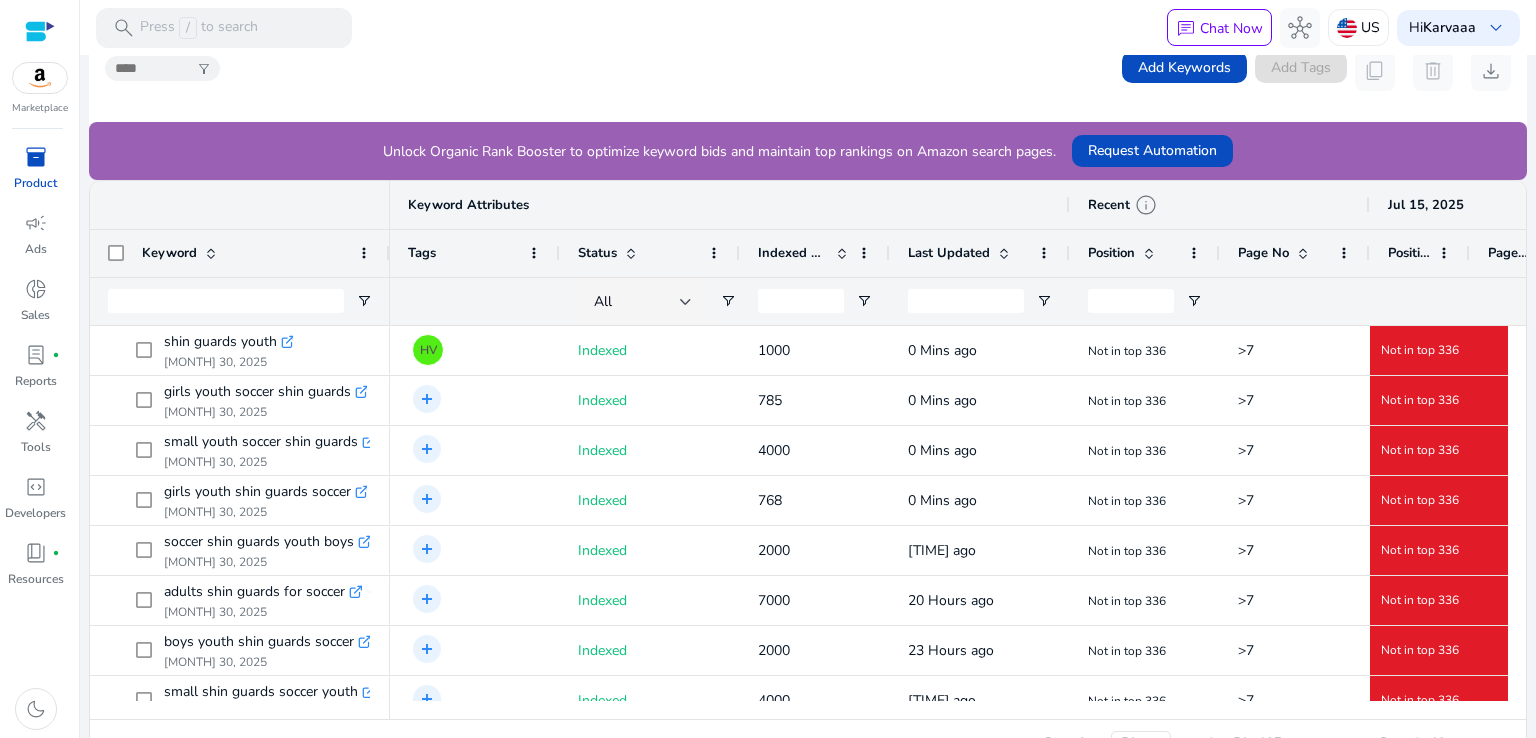 click 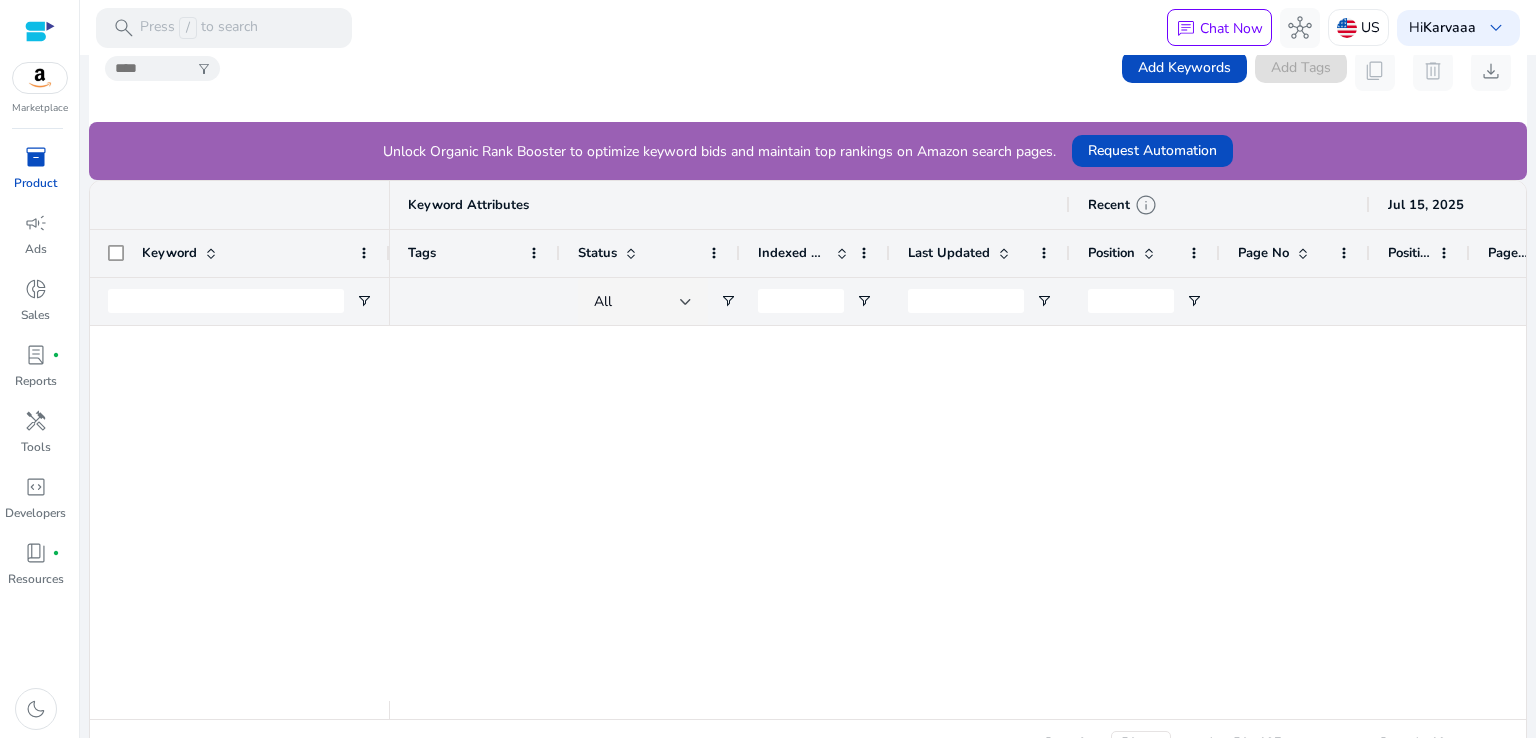 scroll, scrollTop: 1096, scrollLeft: 0, axis: vertical 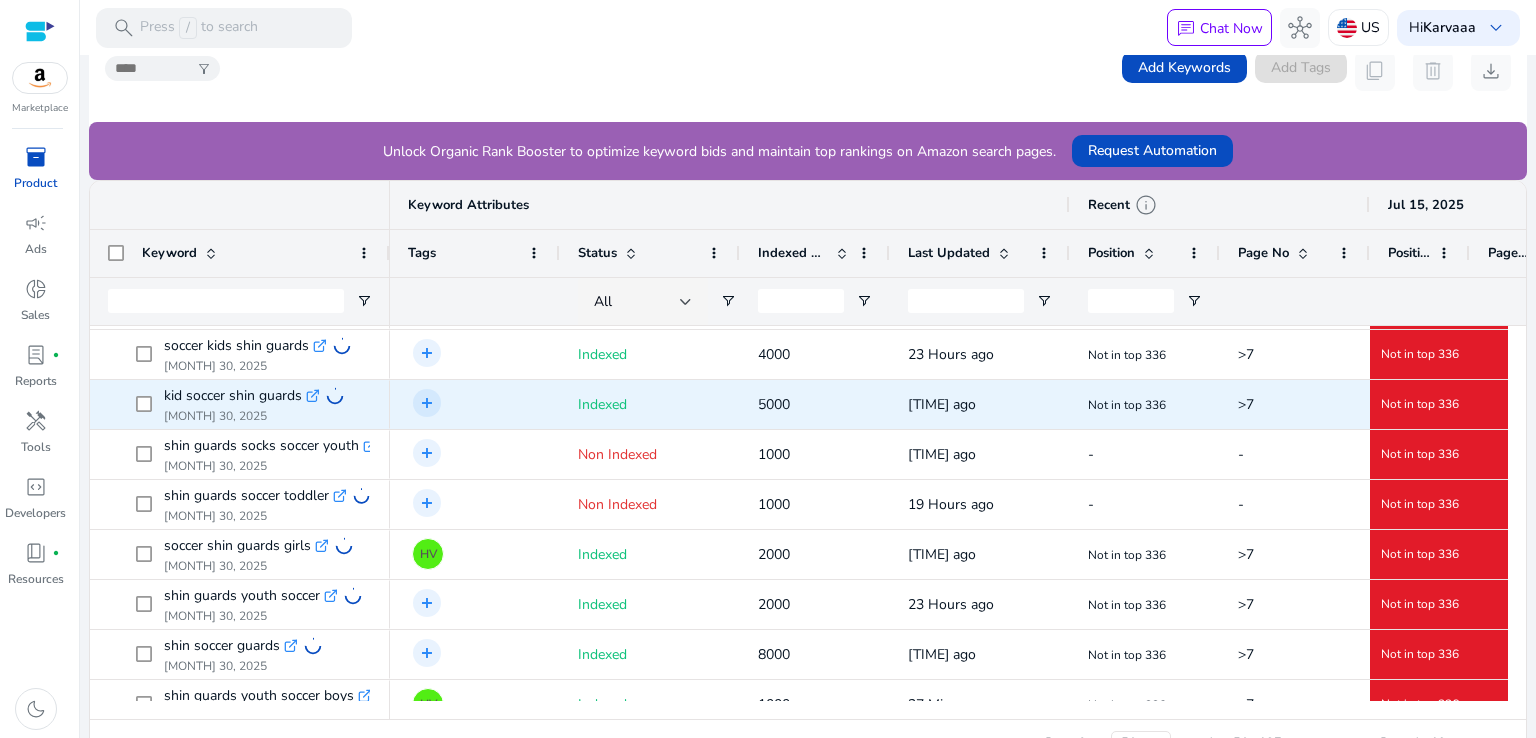 click on ">7" 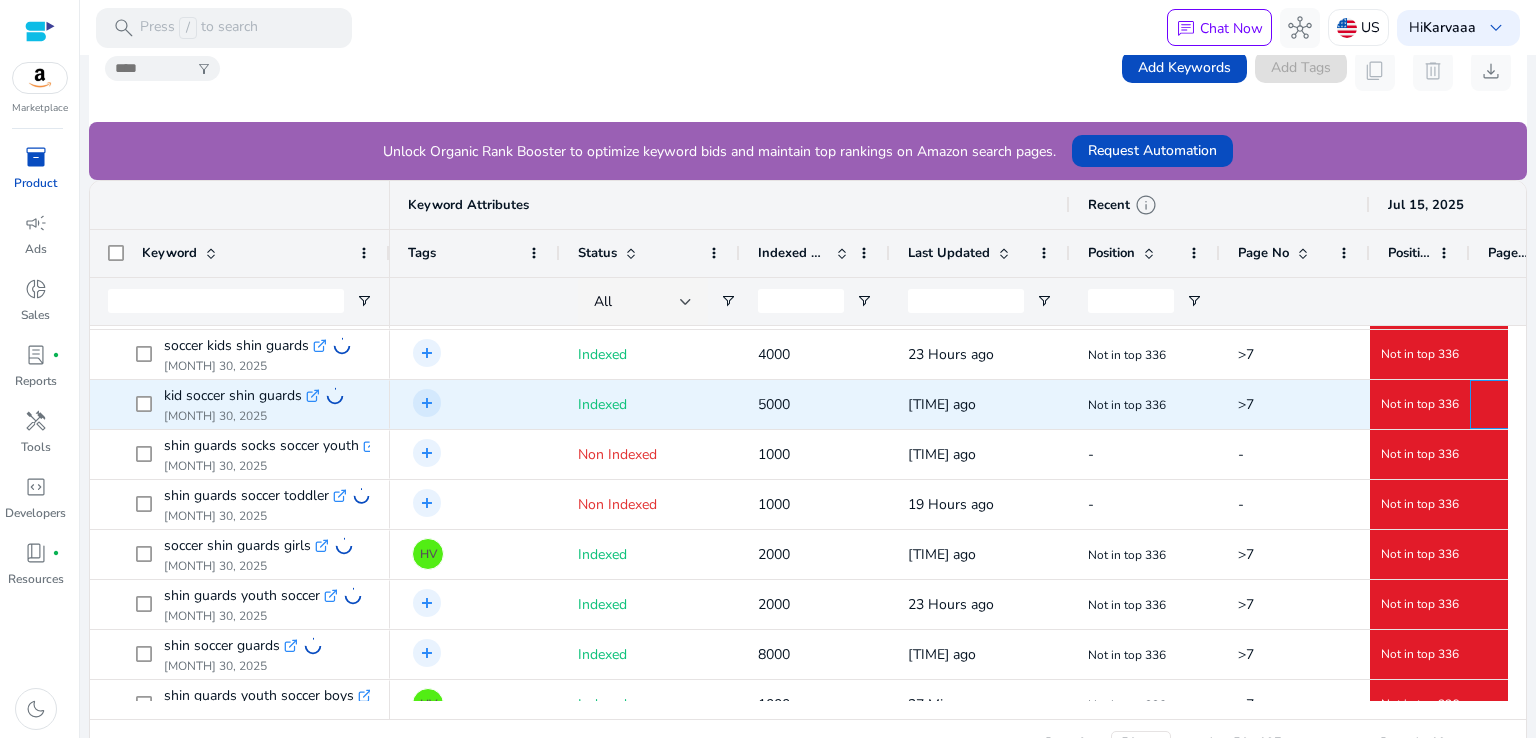 scroll, scrollTop: 0, scrollLeft: 69, axis: horizontal 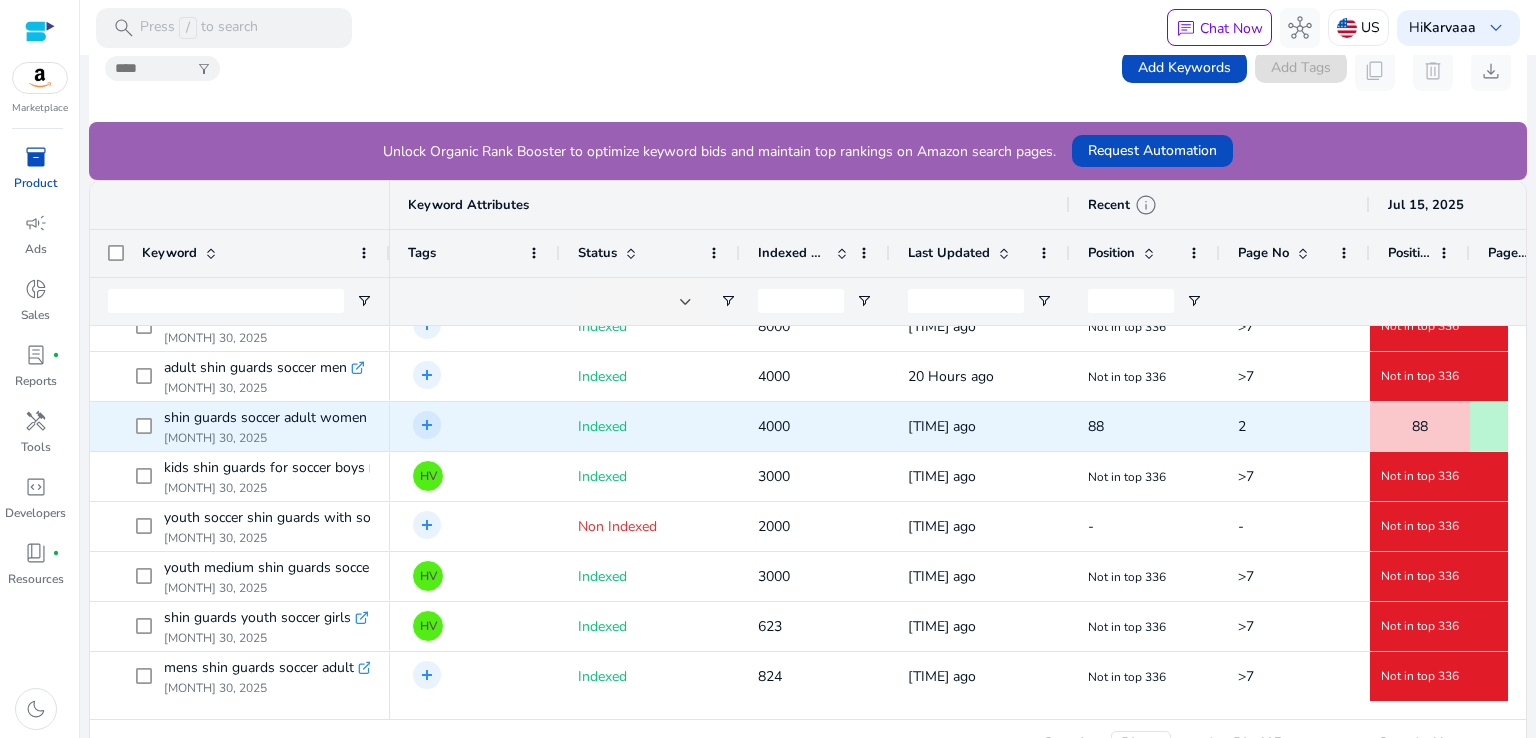 click on "88" 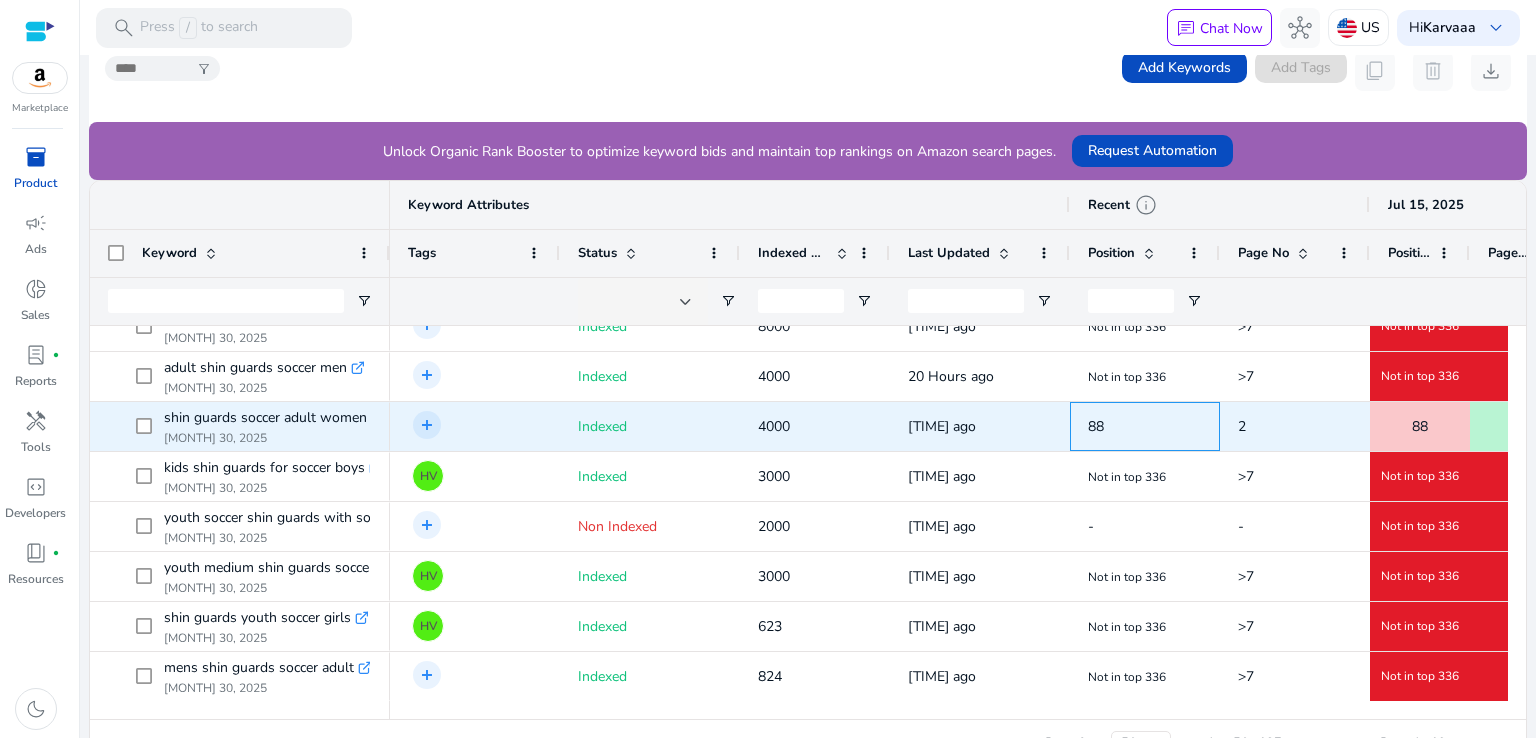 click on "88" 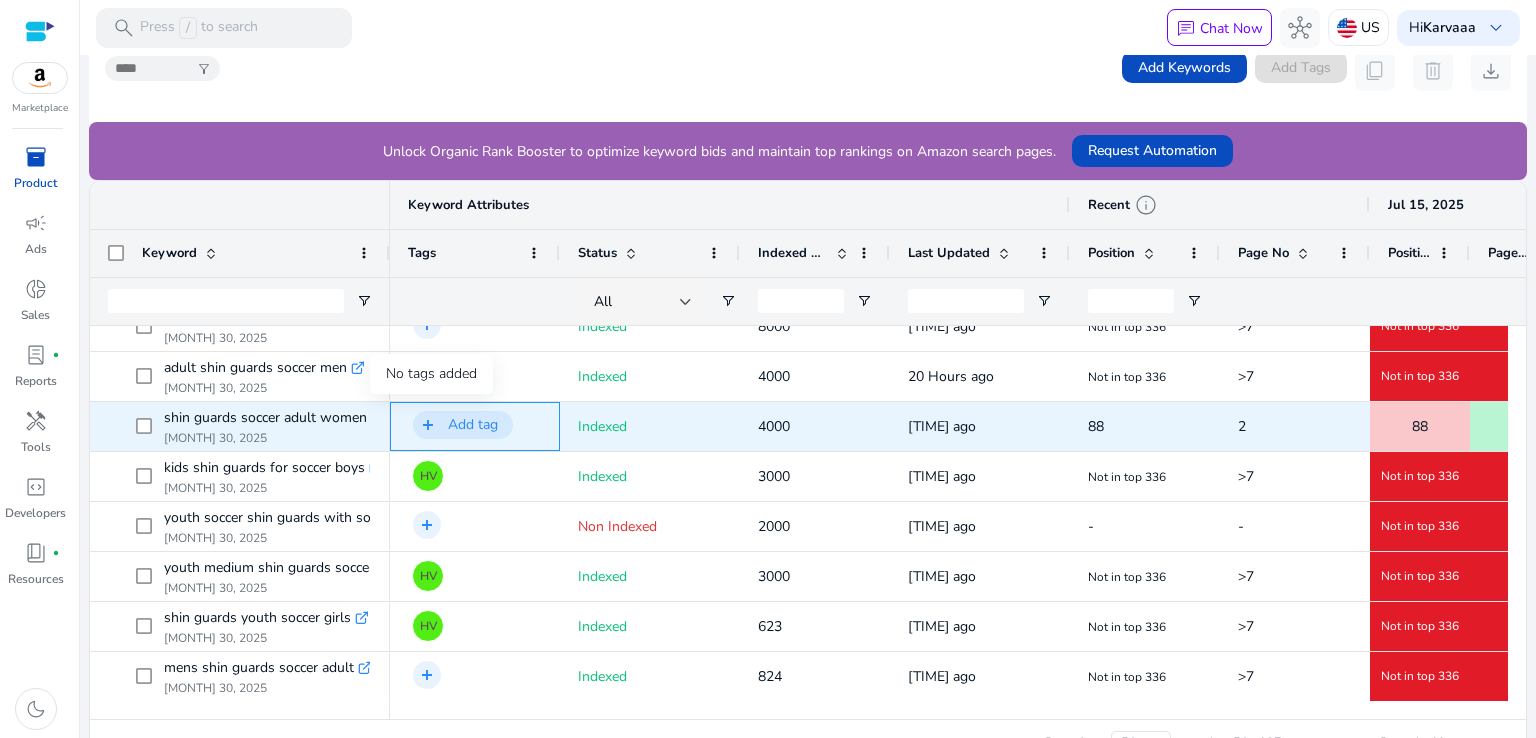 click on "add" 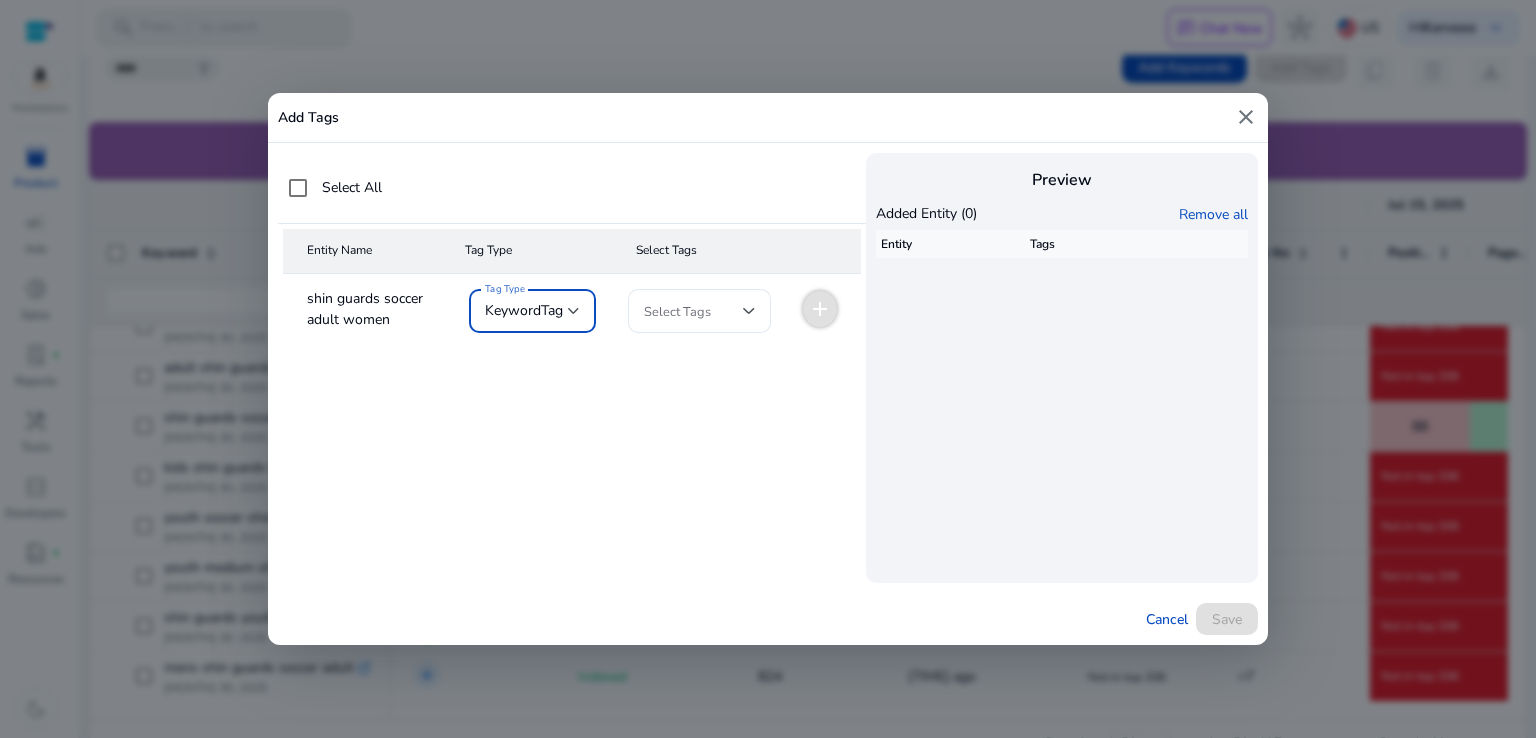 click on "keywordTag" at bounding box center (524, 310) 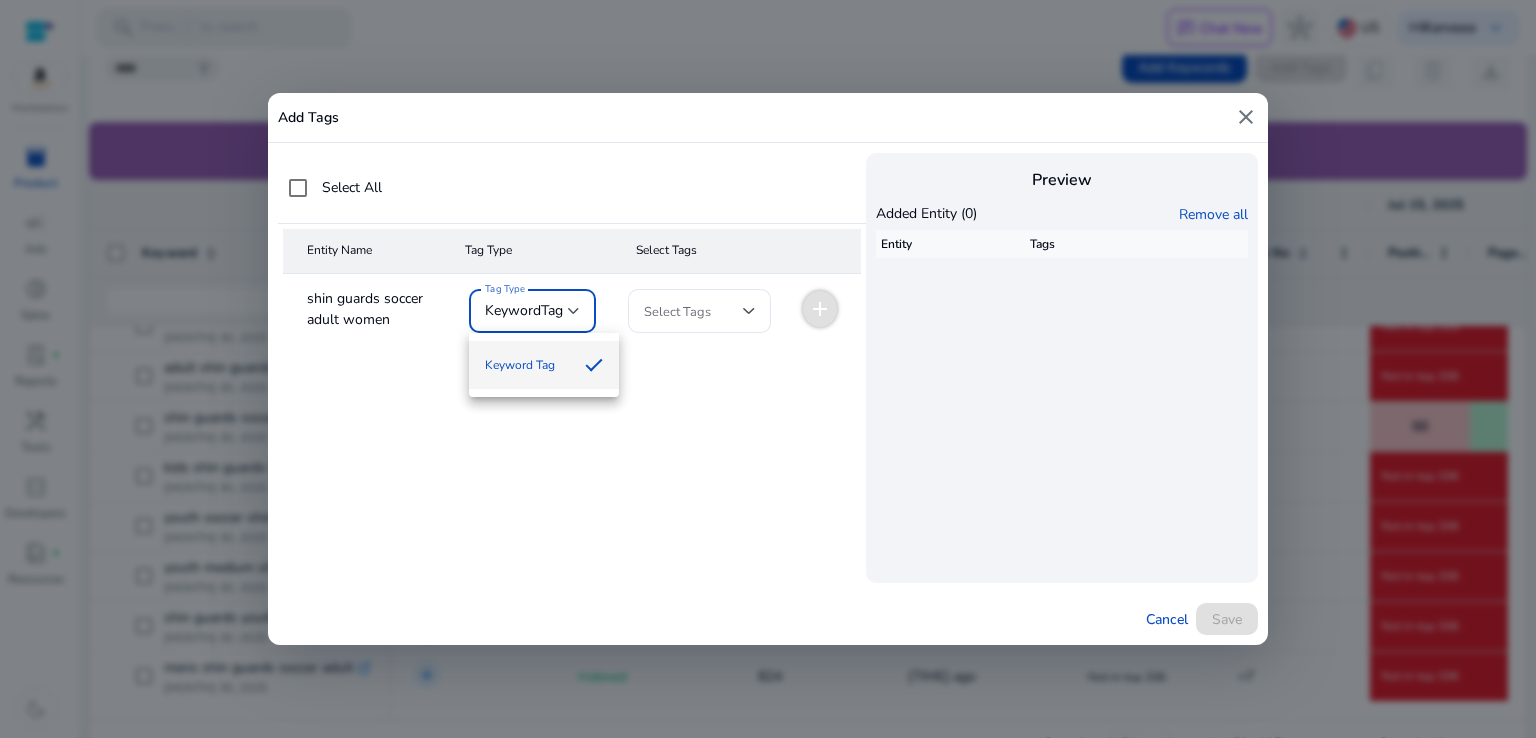 click on "Keyword Tag" at bounding box center (520, 365) 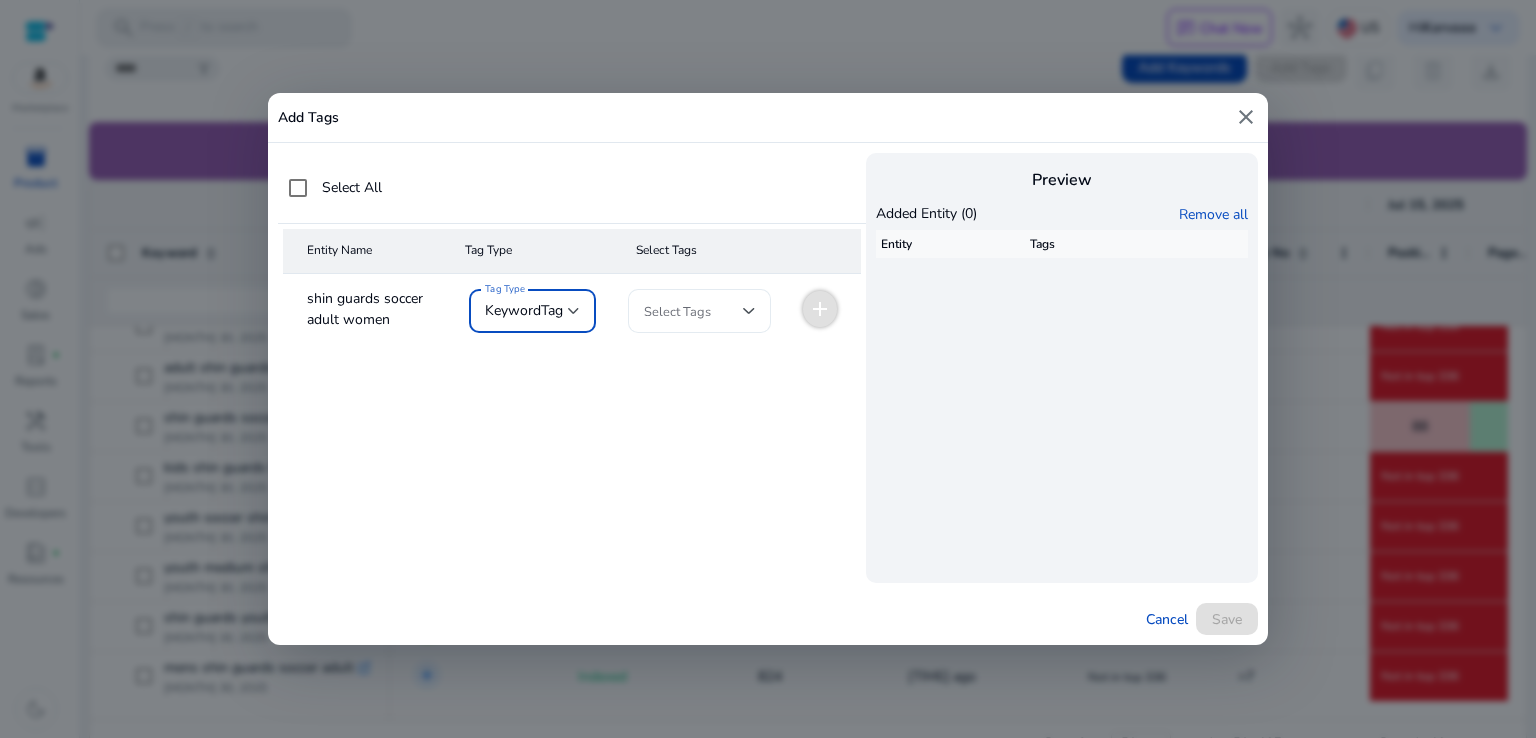 click at bounding box center (693, 311) 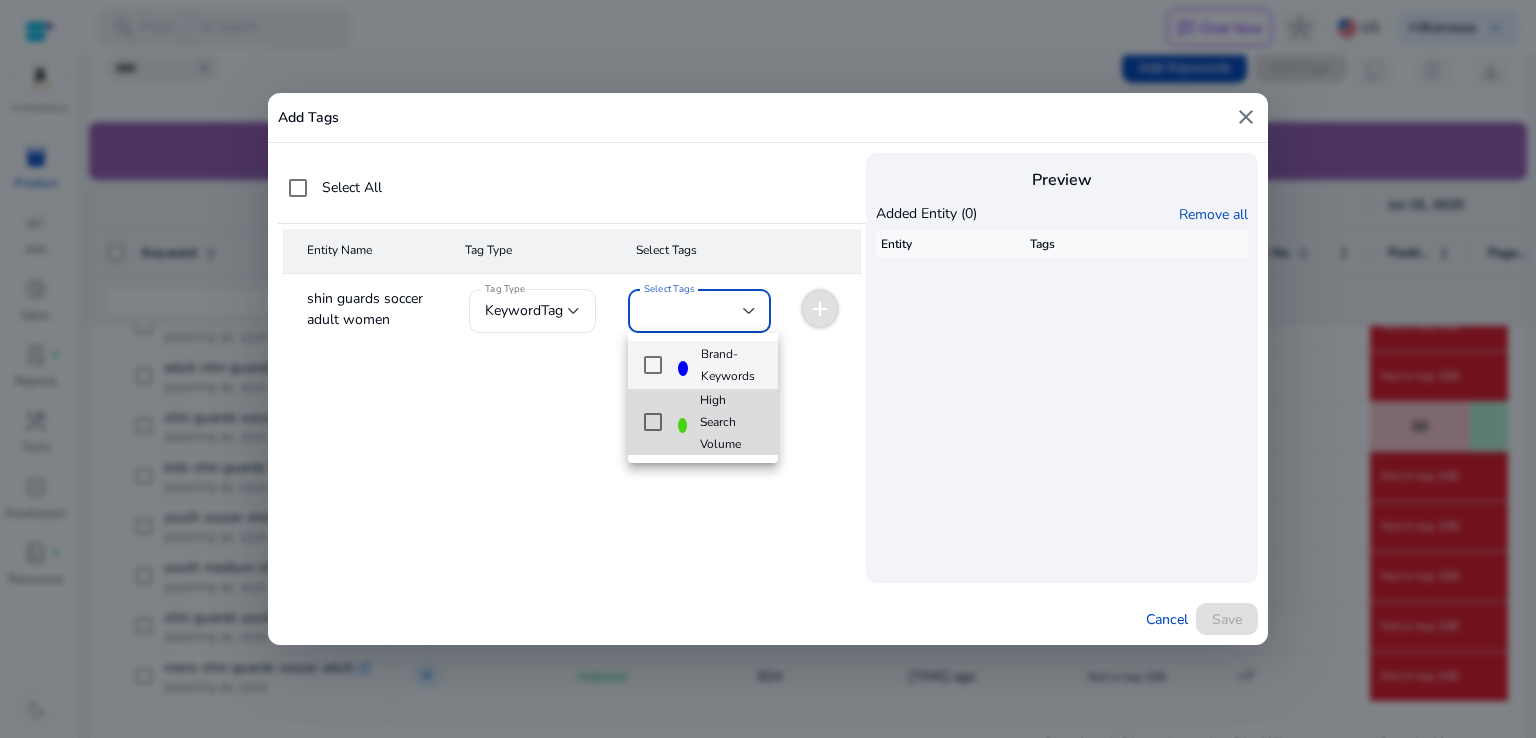 click on "High Search Volume" at bounding box center [703, 422] 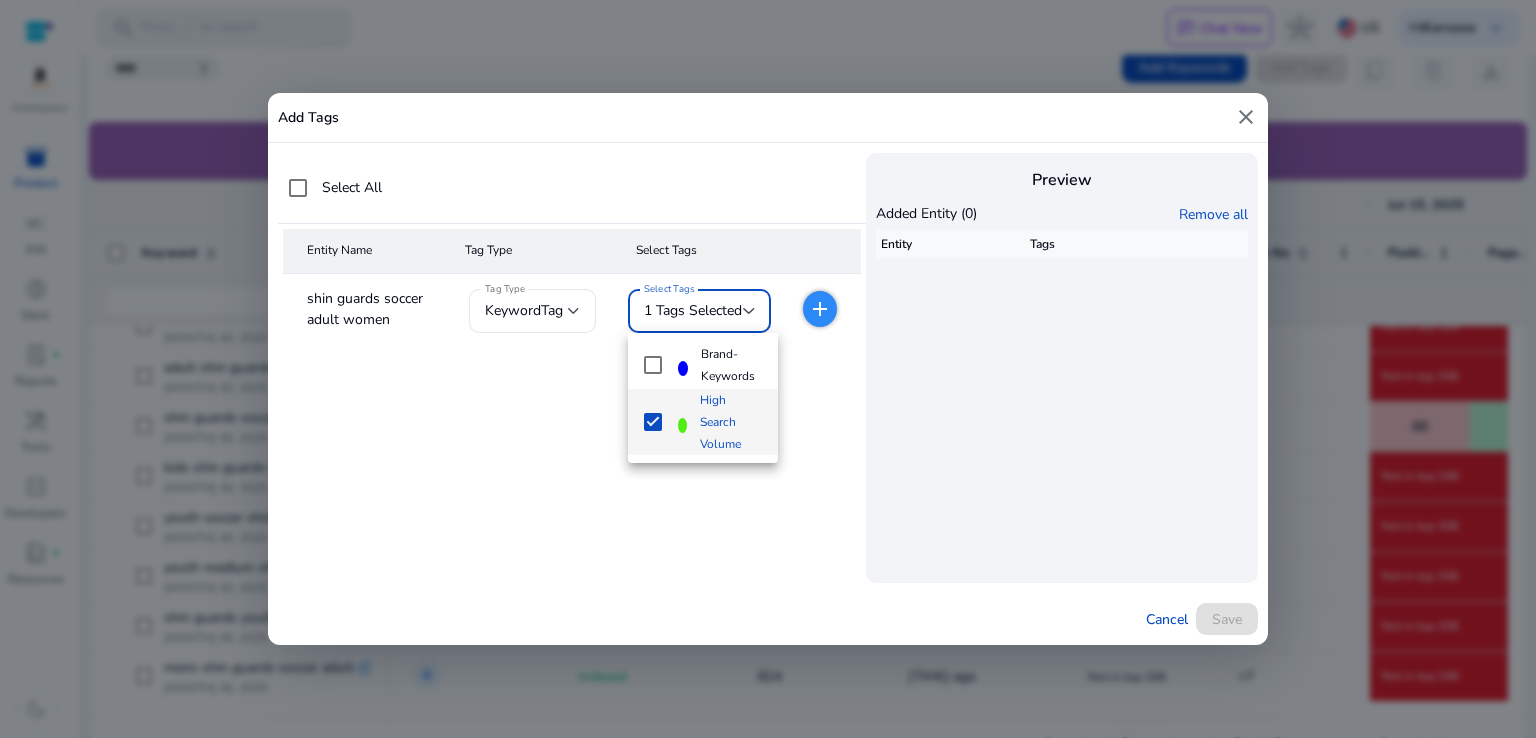 click at bounding box center (768, 369) 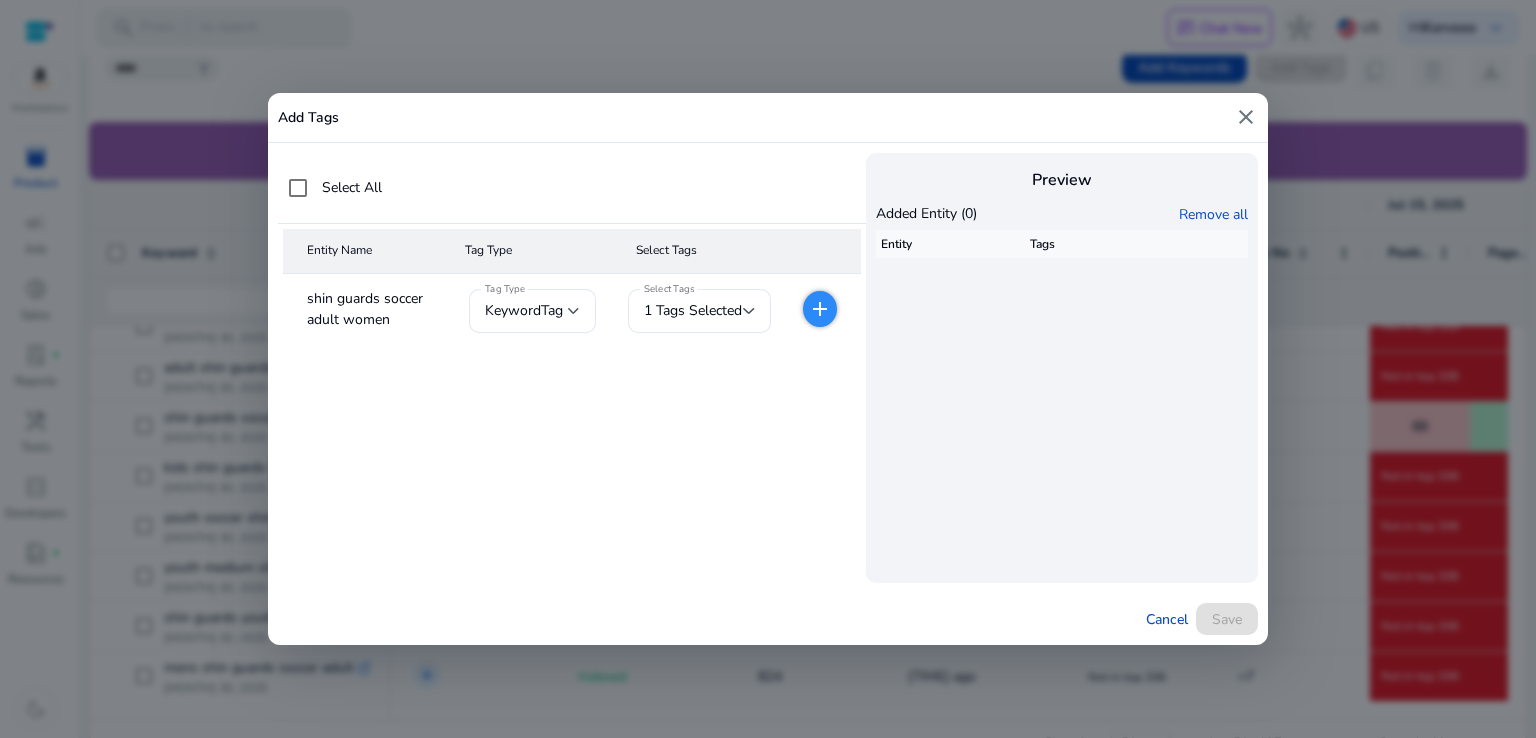 click on "add" 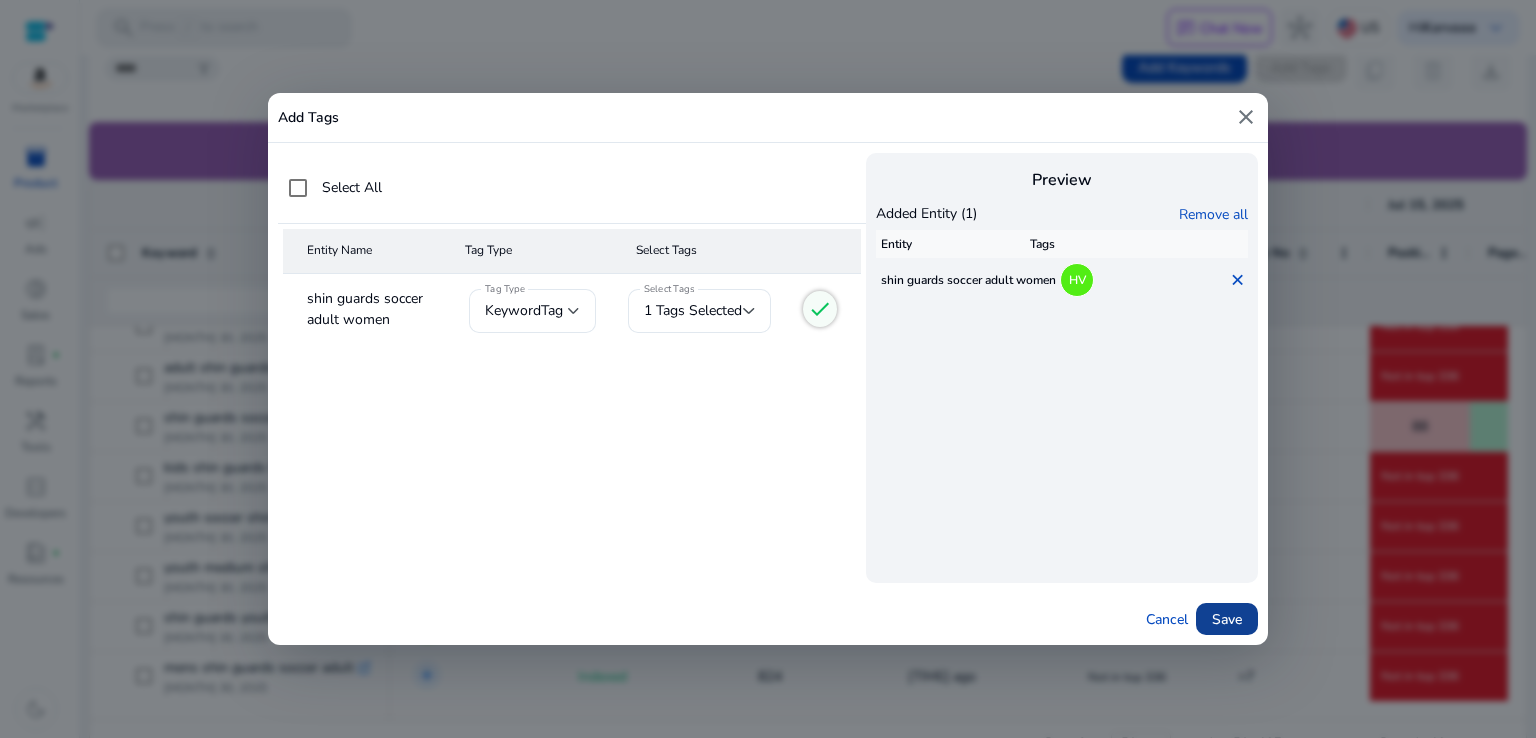 click on "Save" at bounding box center [1227, 619] 